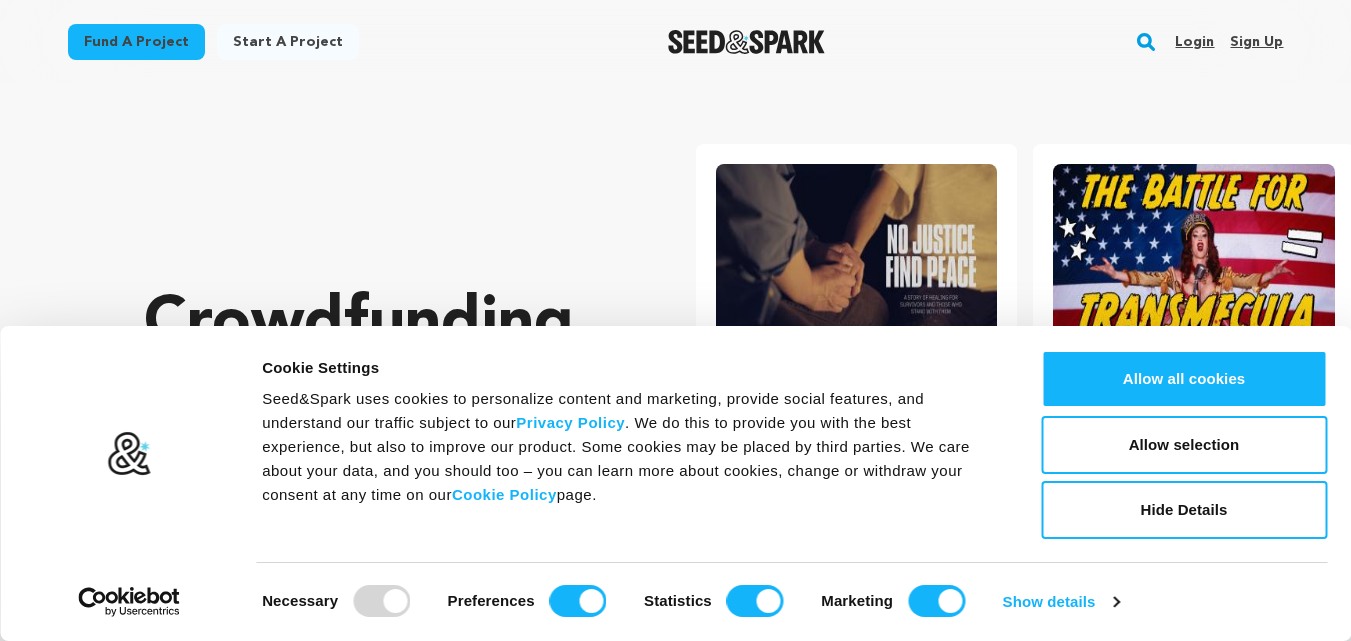 scroll, scrollTop: 0, scrollLeft: 0, axis: both 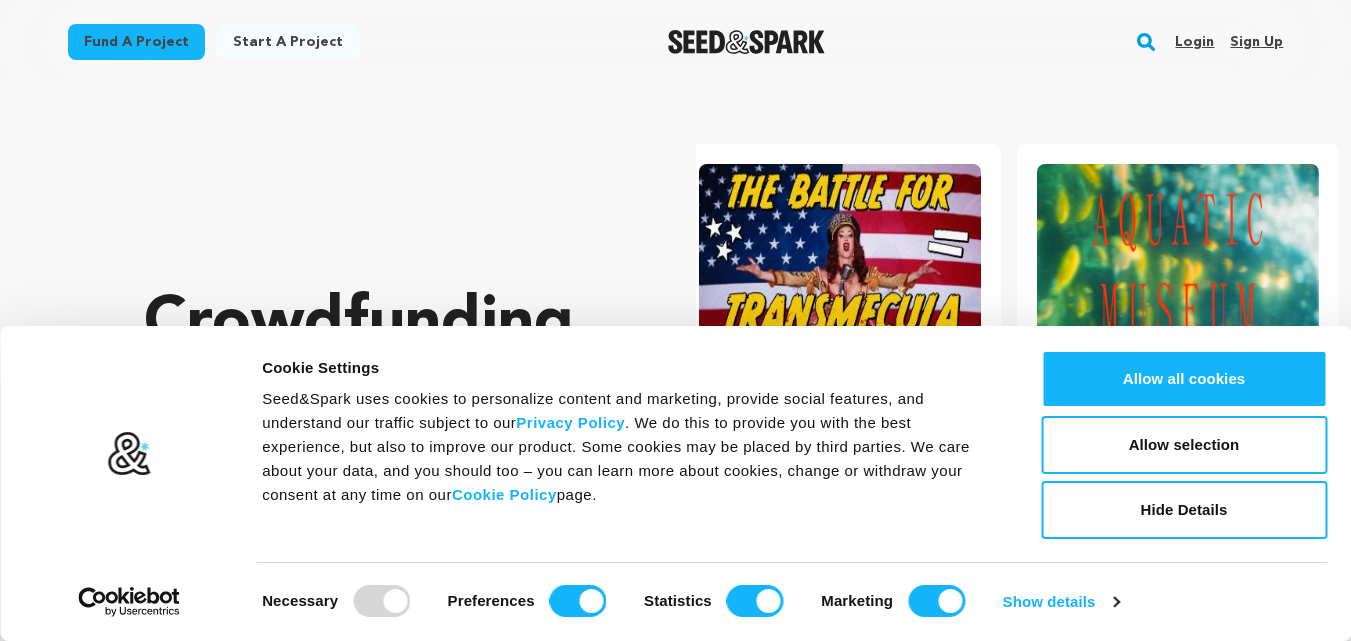 click on "Sign up" at bounding box center (1256, 42) 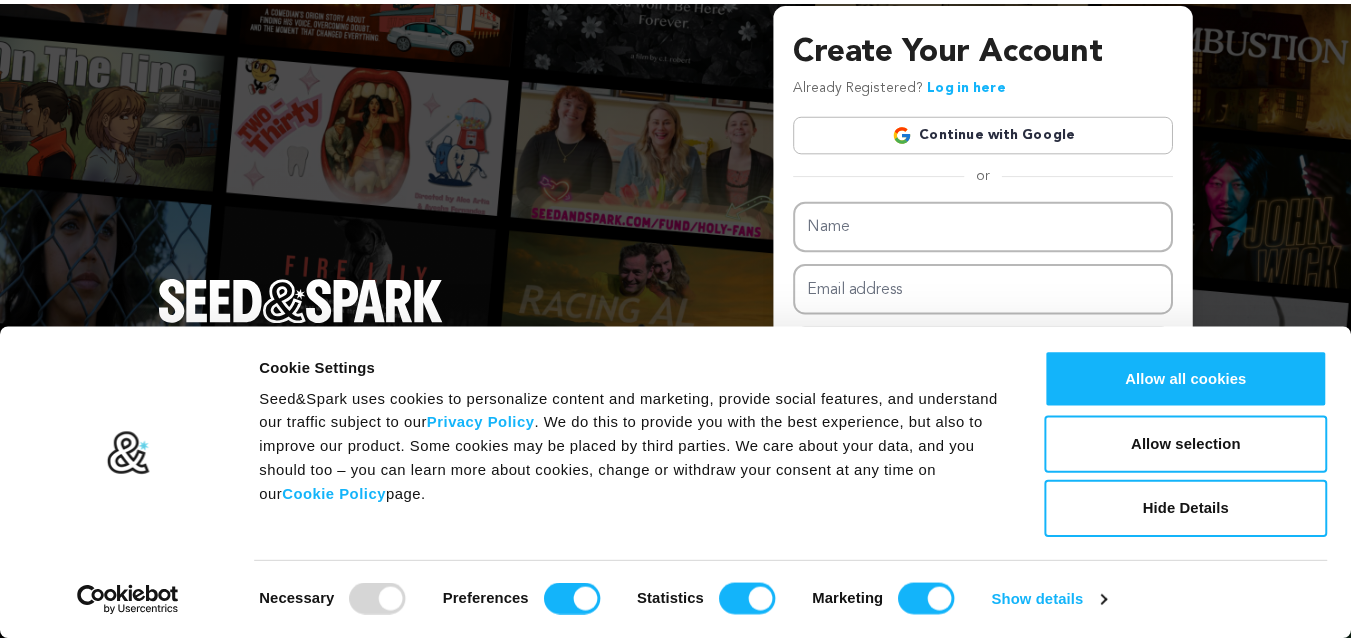 scroll, scrollTop: 0, scrollLeft: 0, axis: both 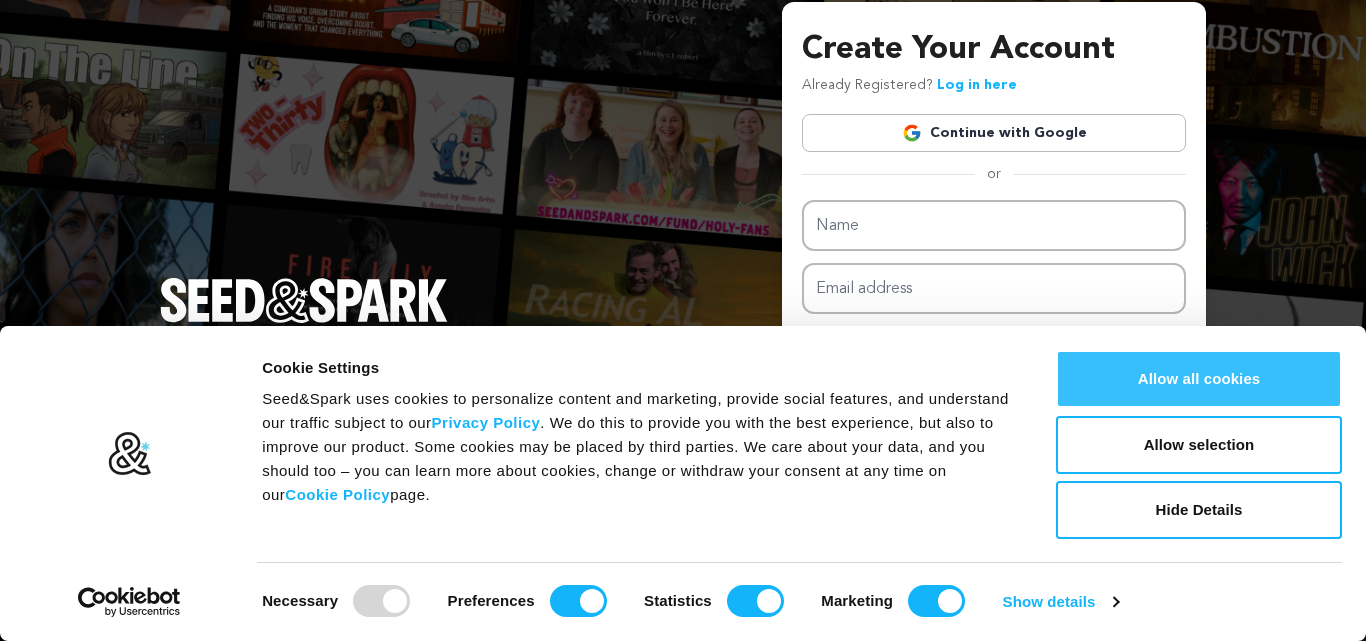 click on "Allow all cookies" at bounding box center (1199, 379) 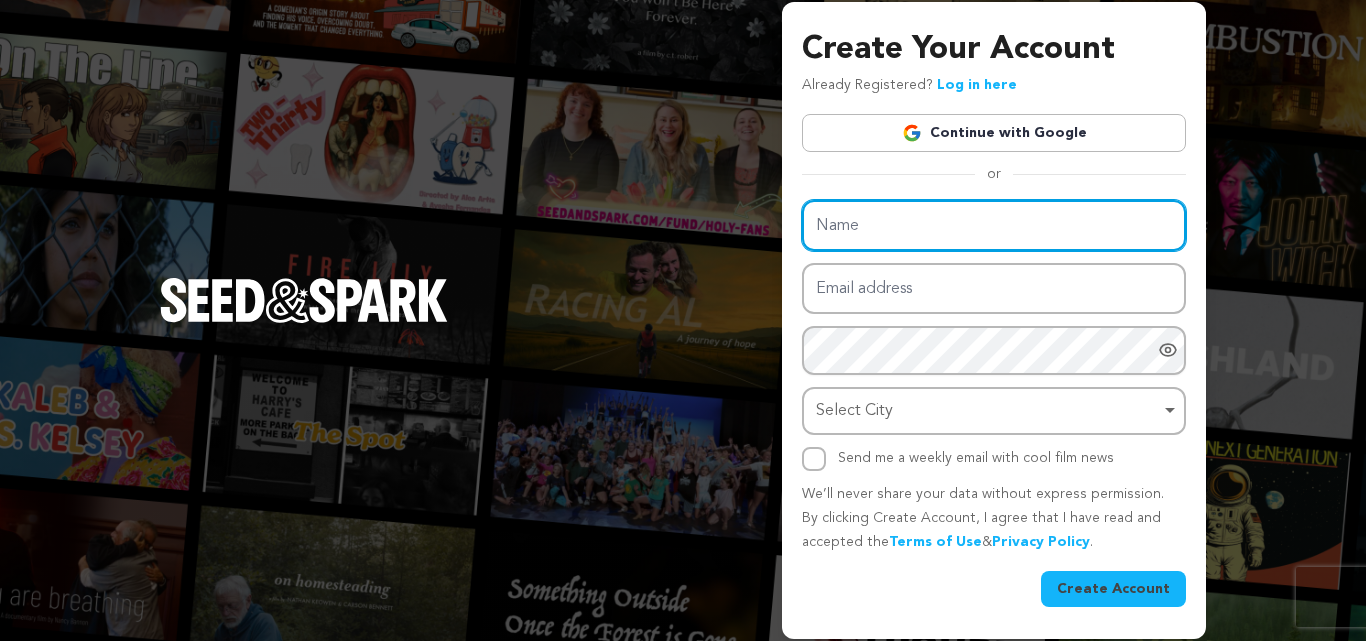 click on "Name" at bounding box center [994, 225] 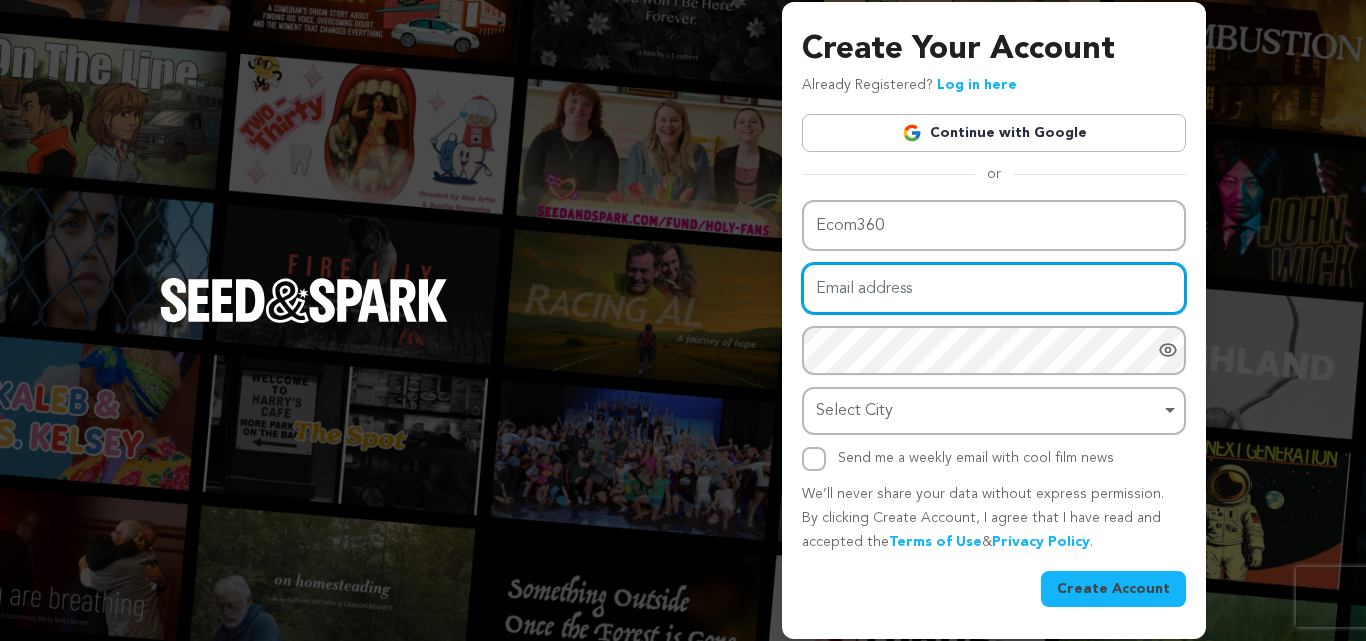 click on "Email address" at bounding box center [994, 288] 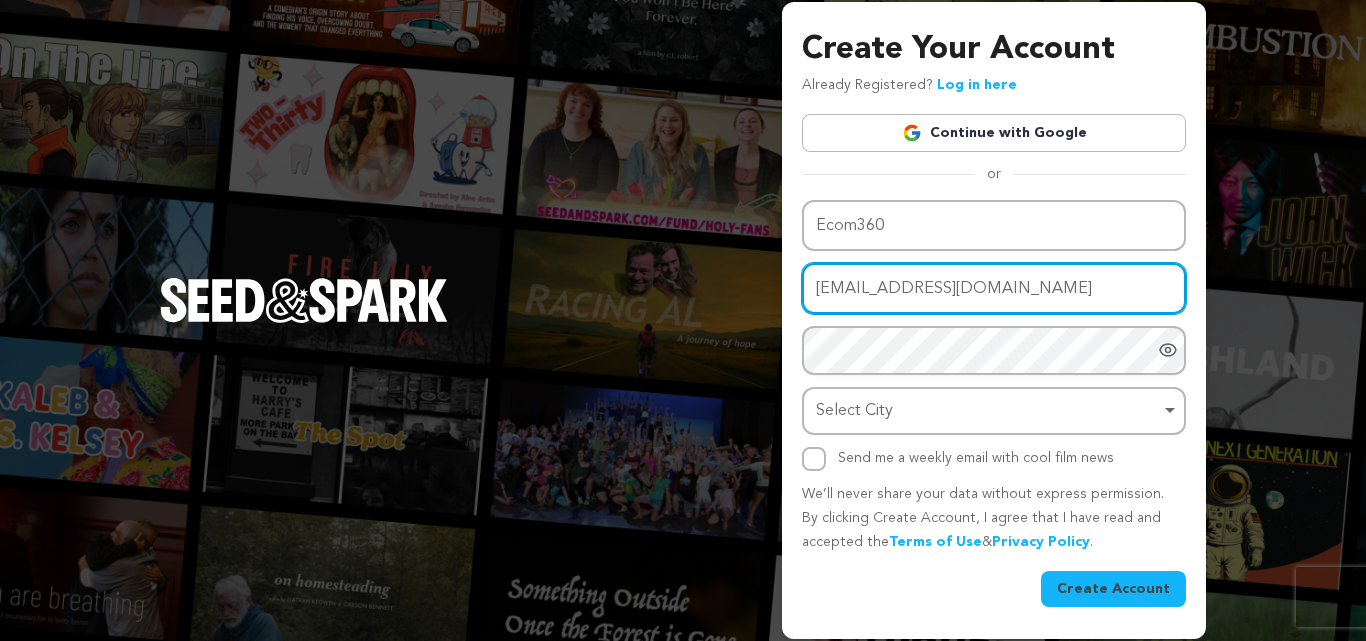 type on "fimeh40650@iamtile.com" 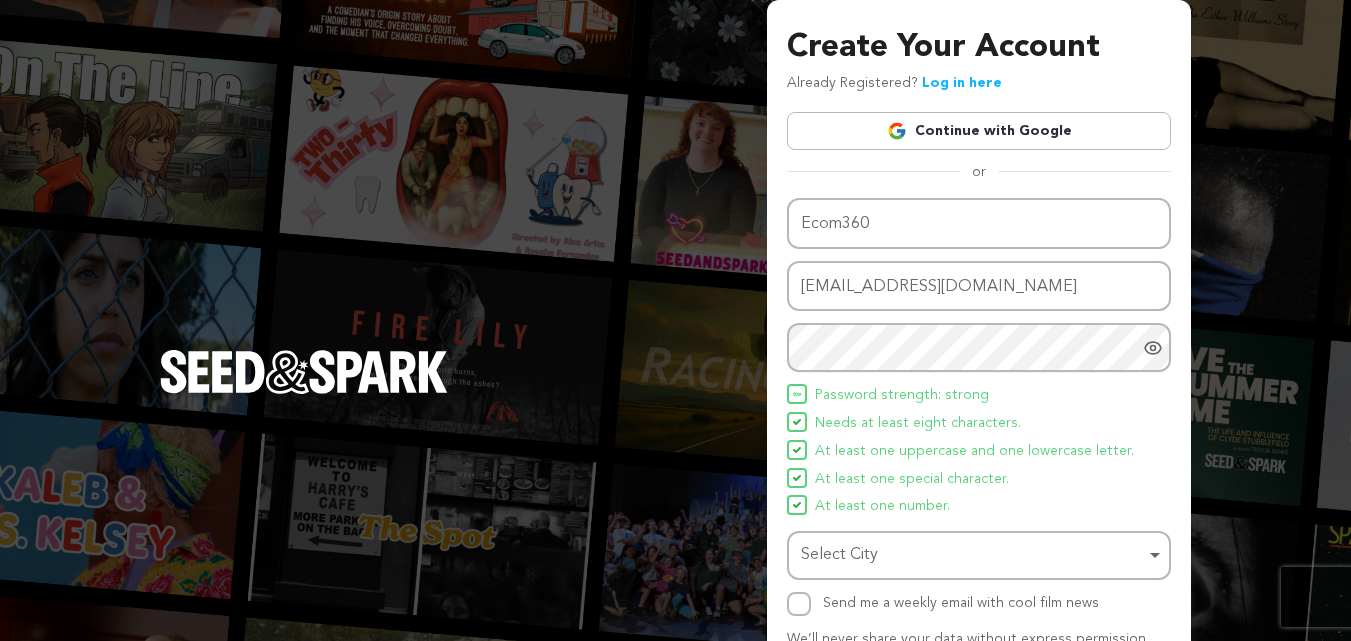 click on "Create Your Account
Already Registered?
Log in here
Continue with Google
or
eyJpdiI6IllDQUpNV1kvdFMxLzdSbmlsWTBadnc9PSIsInZhbHVlIjoiM01LaU1CYVNXRTA0UzJqbDFNM3R0QT09IiwibWFjIjoiYTZlNTU5M2QyMDkwYjMxMzJlMWQ4ODQzMzM0NzBiZTBkMjhkZWQ2OWNjZjI0MzczY2E4ZjAxYjk4N2I4MDBjMSIsInRhZyI6IiJ9
Name
Ecom360" at bounding box center [979, 391] 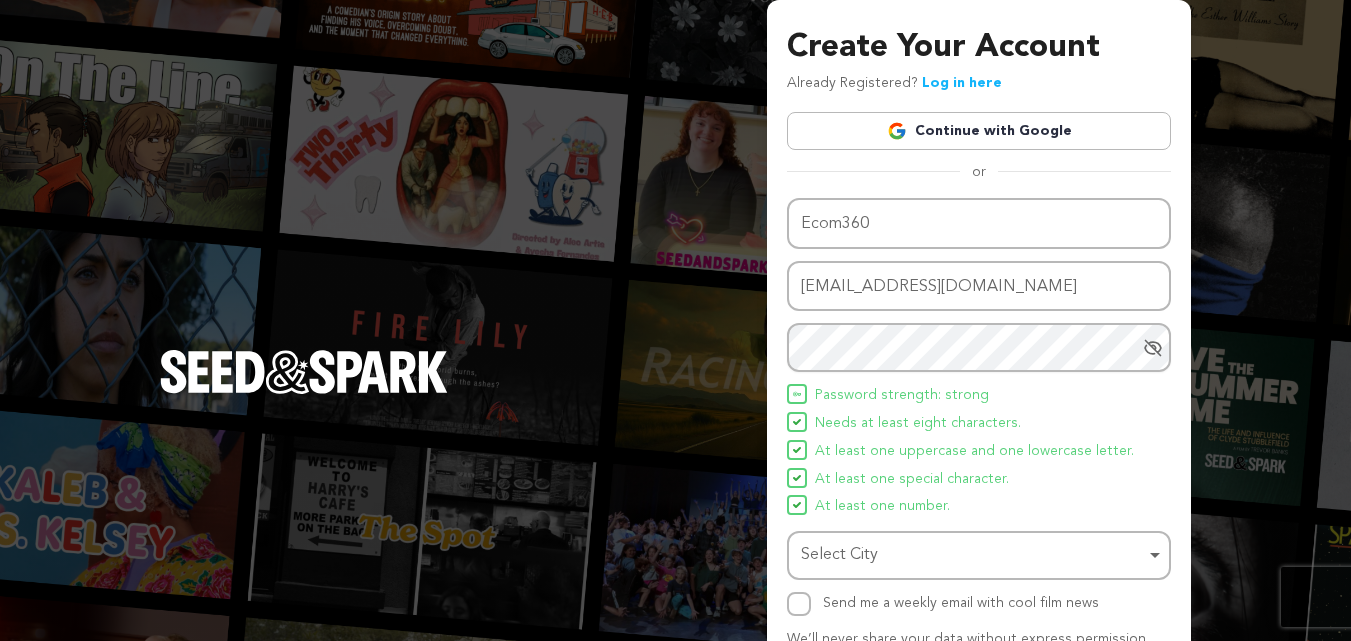 click 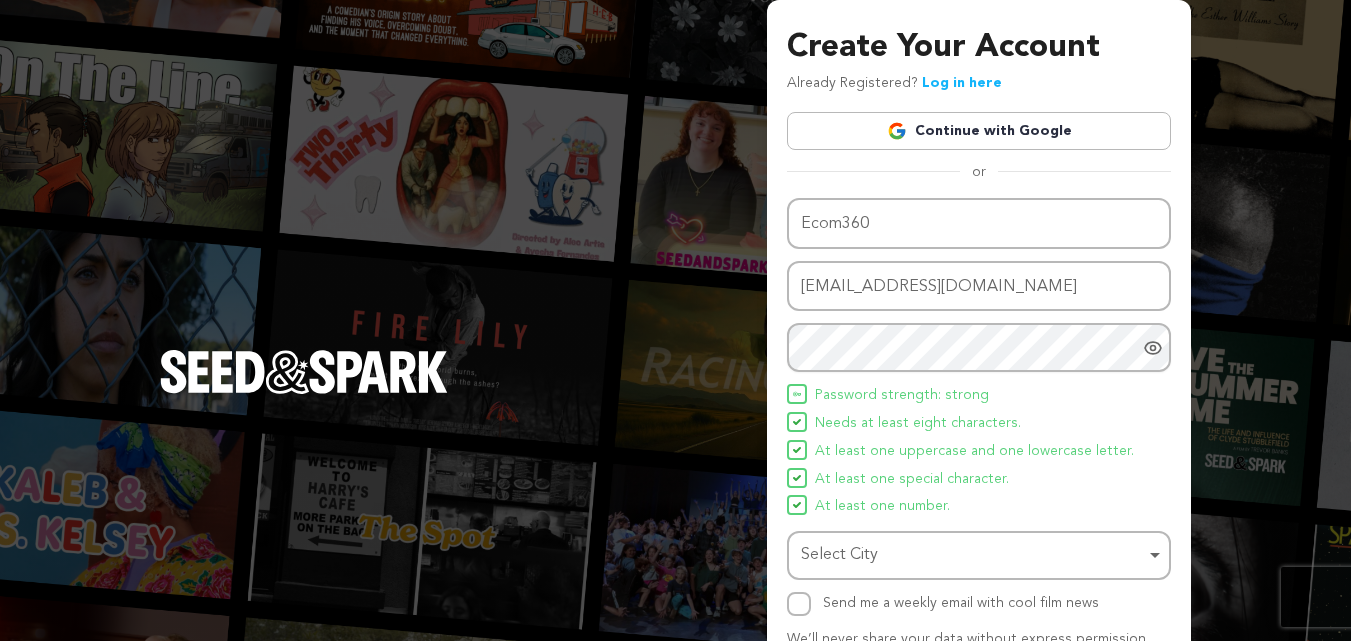 click 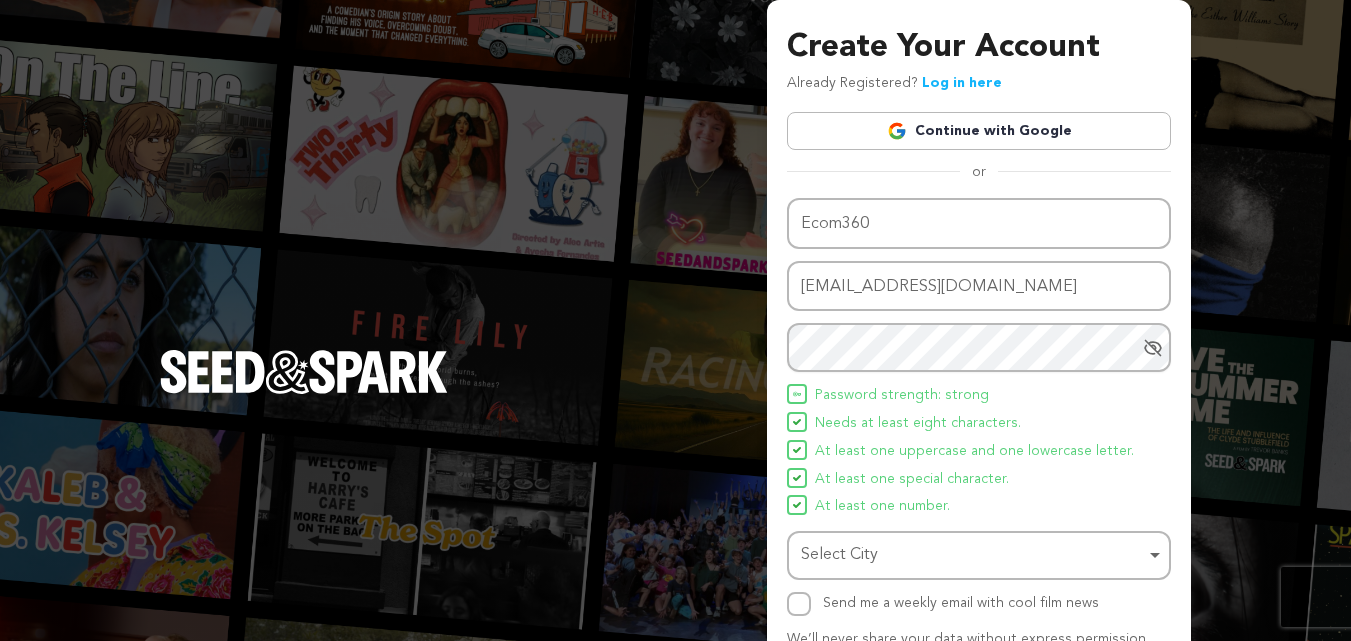 click 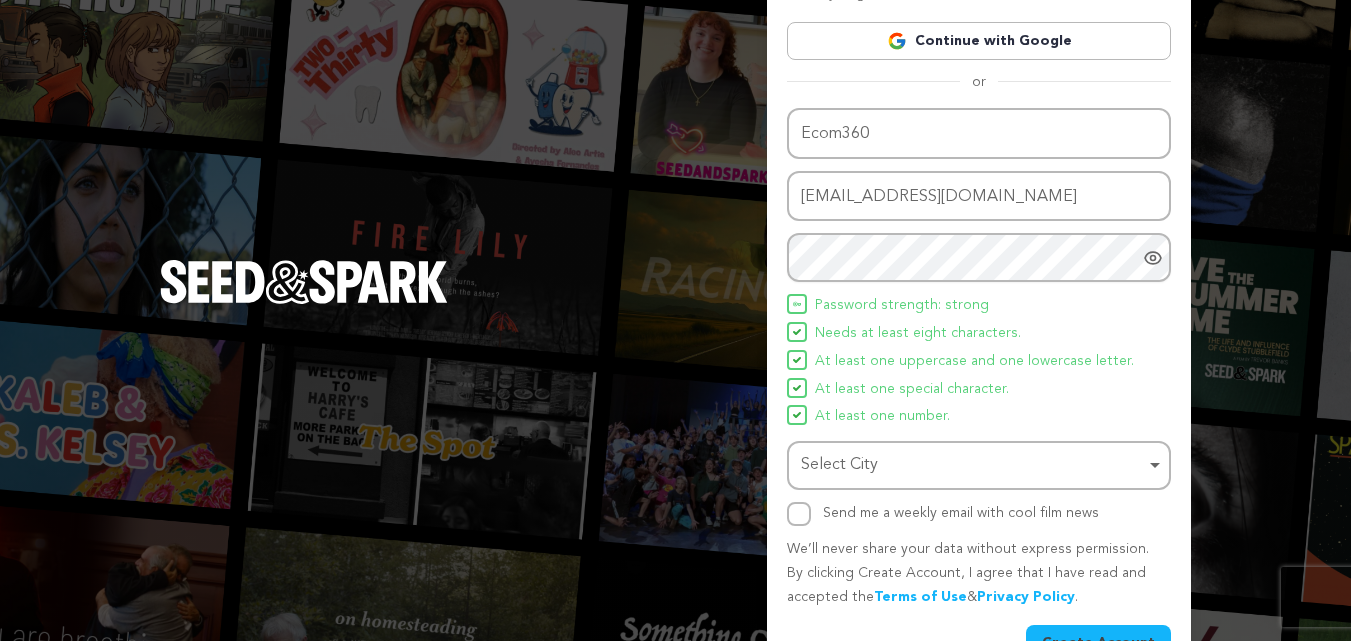 scroll, scrollTop: 142, scrollLeft: 0, axis: vertical 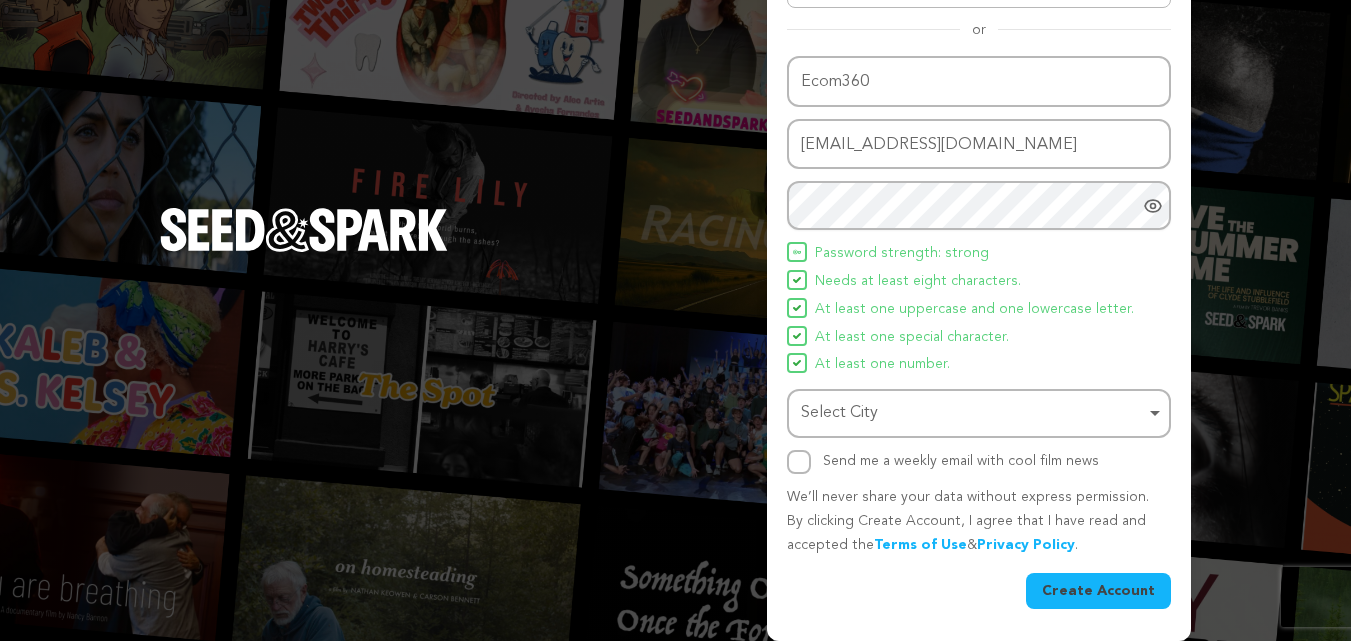 click on "Select City Remove item" at bounding box center (973, 413) 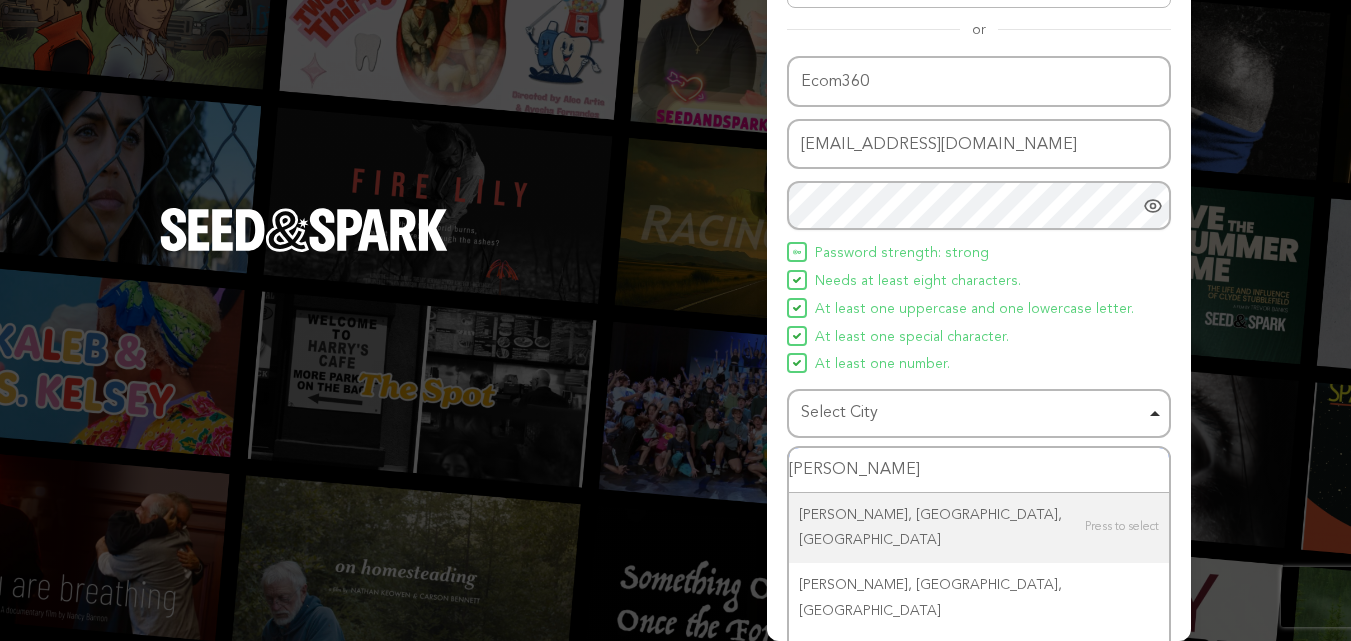 type on "Vijay Nagar" 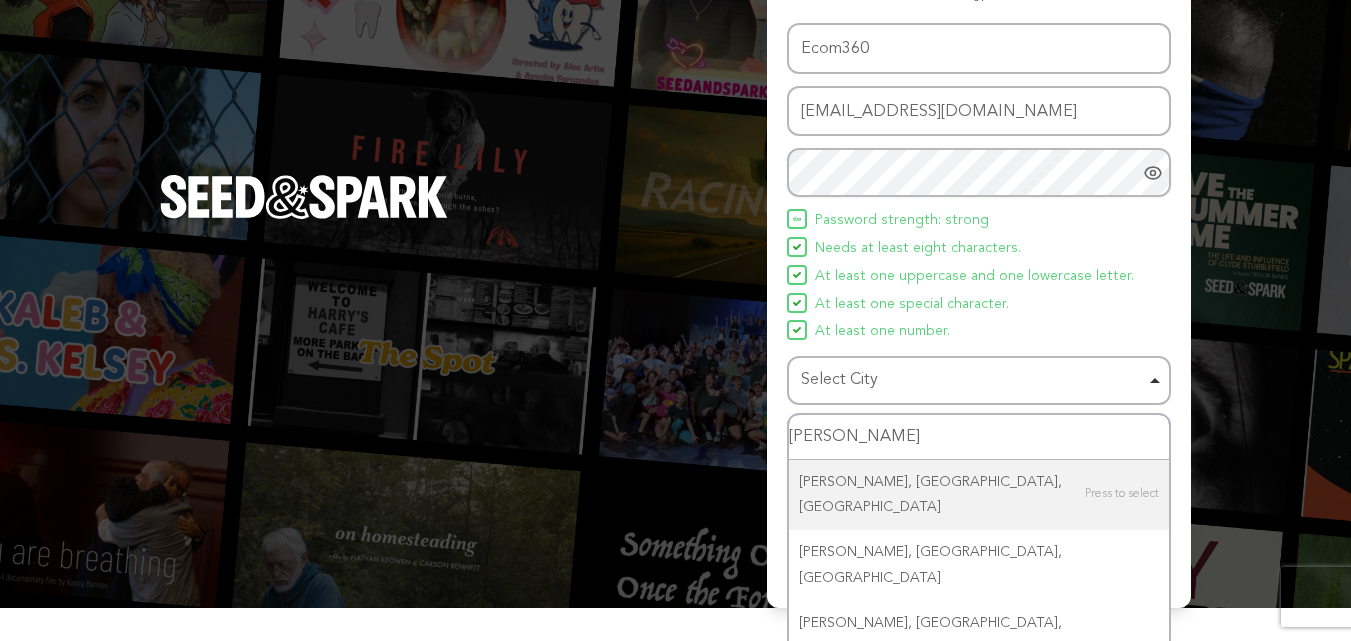 scroll, scrollTop: 177, scrollLeft: 0, axis: vertical 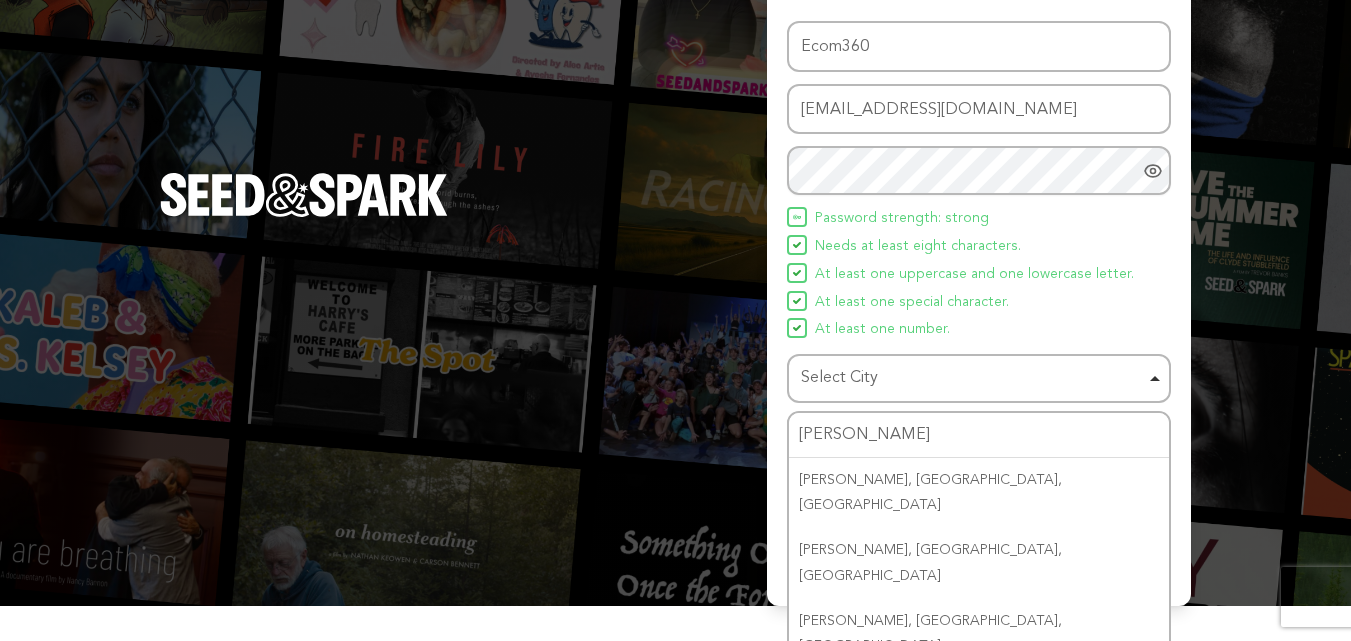 type 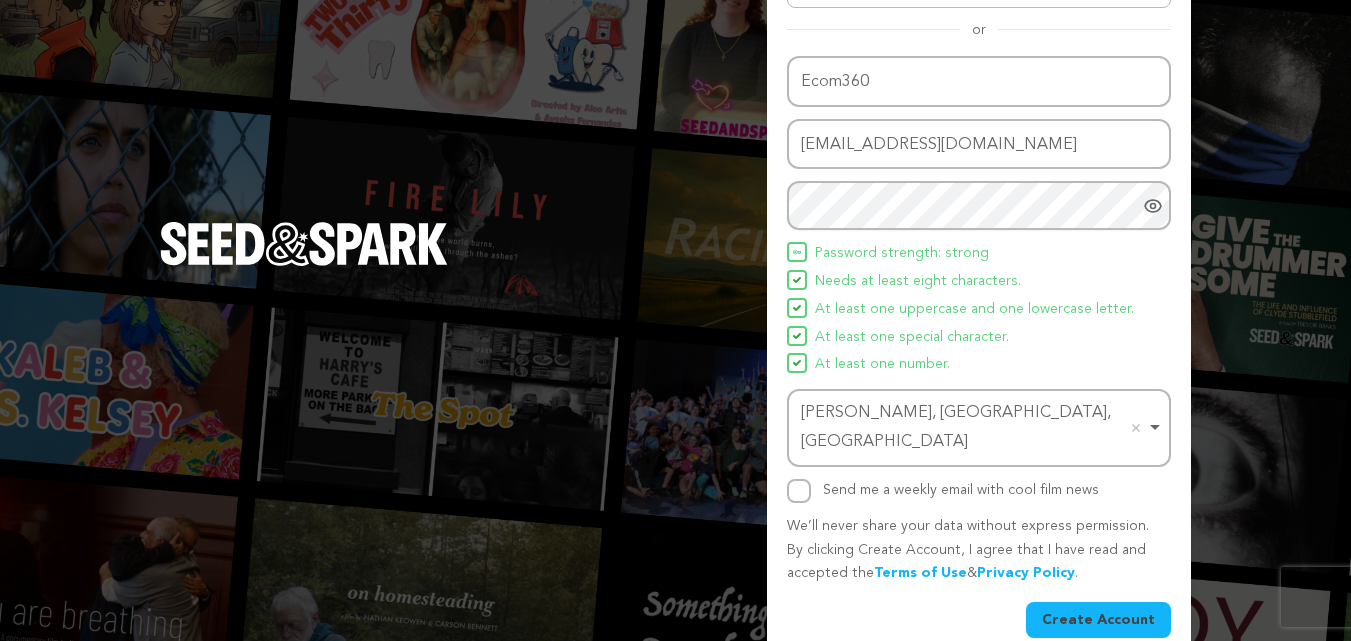 click on "Send me a weekly email with cool film news" at bounding box center [961, 490] 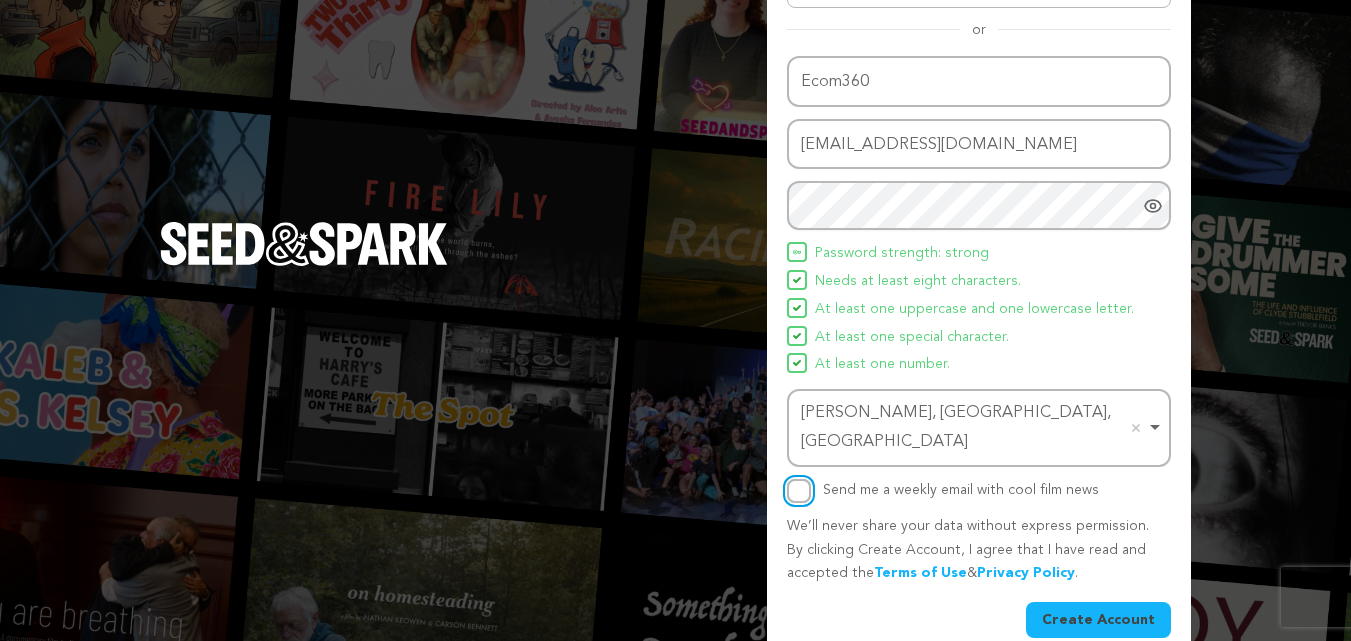 click on "Send me a weekly email with cool film news" at bounding box center [799, 491] 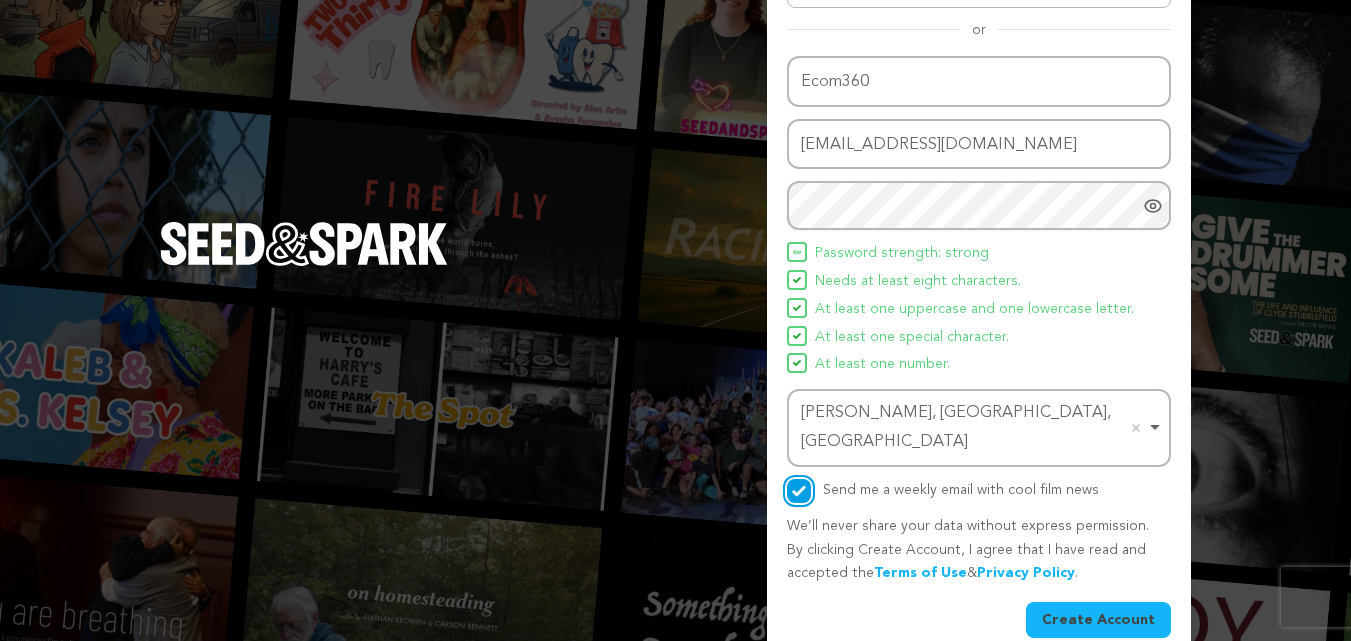 click on "Vijay Nagar, Uttarakhand, India Remove item" at bounding box center [973, 428] 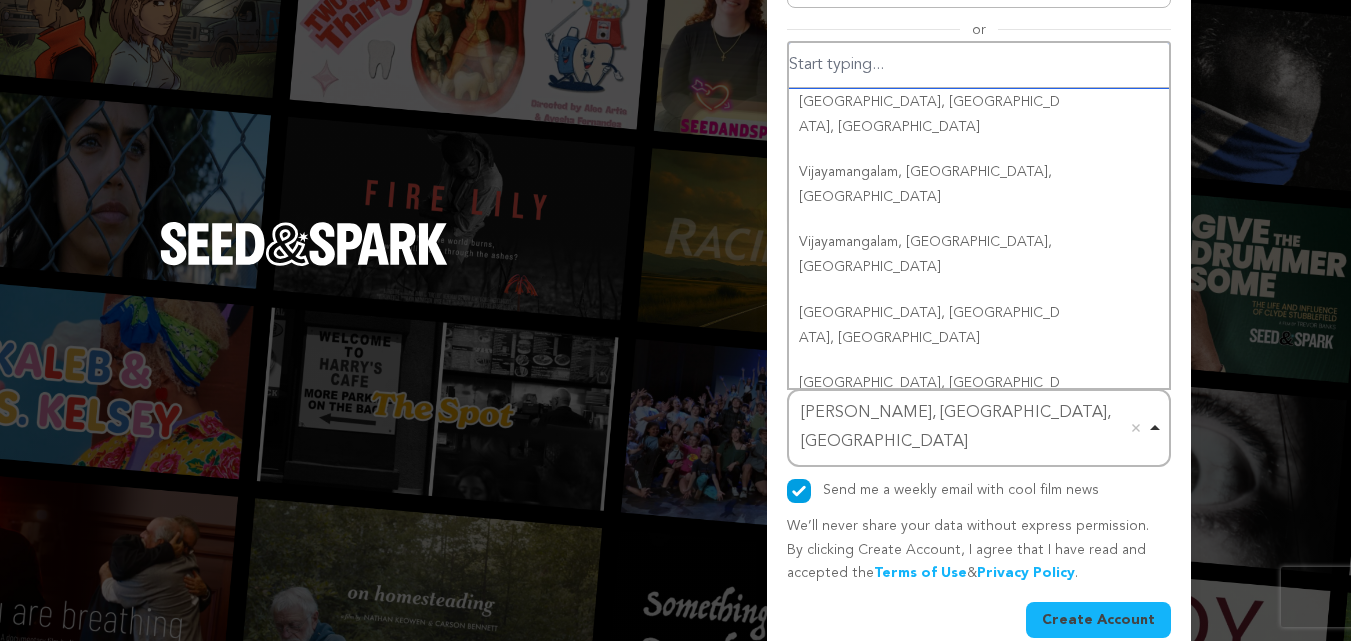 scroll, scrollTop: 640, scrollLeft: 0, axis: vertical 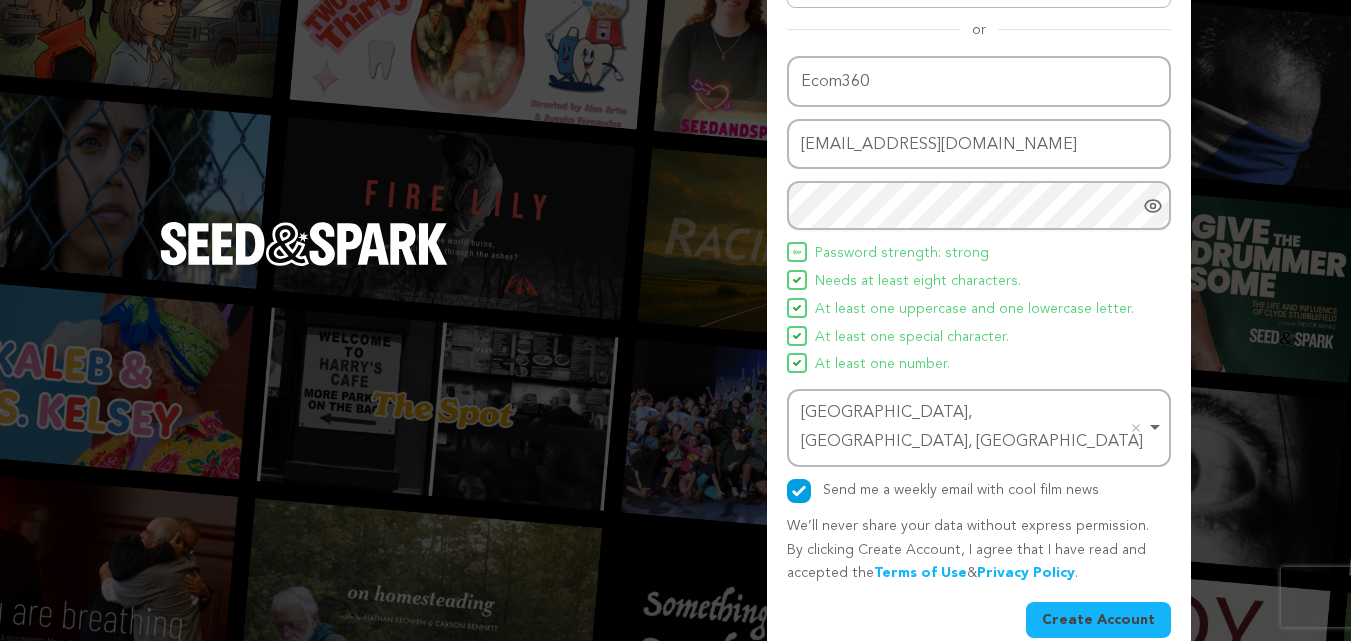 click on "Create Account" at bounding box center (1098, 620) 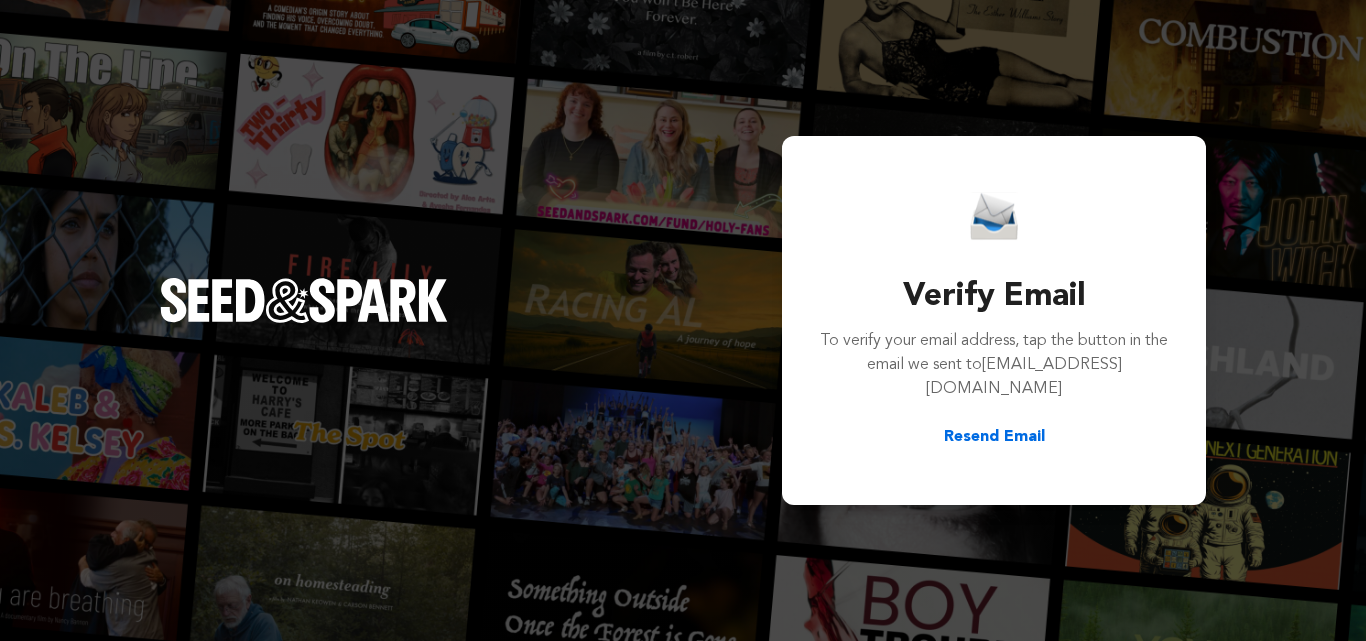 scroll, scrollTop: 0, scrollLeft: 0, axis: both 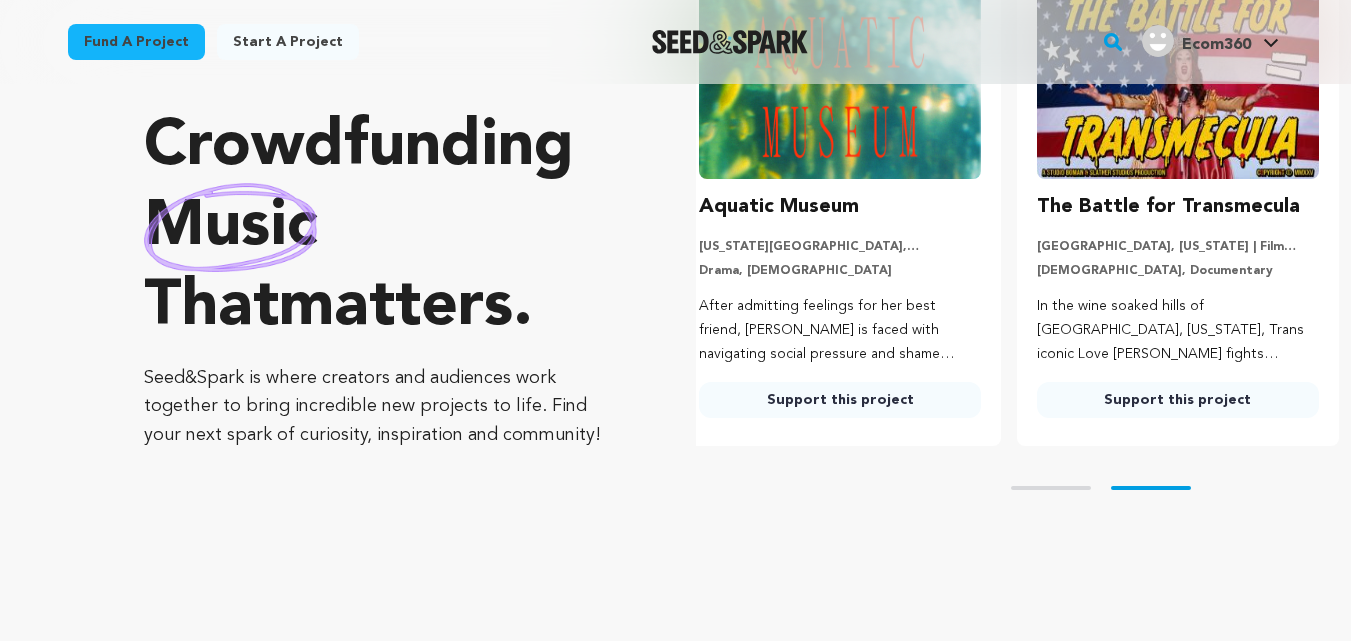 click at bounding box center (1158, 41) 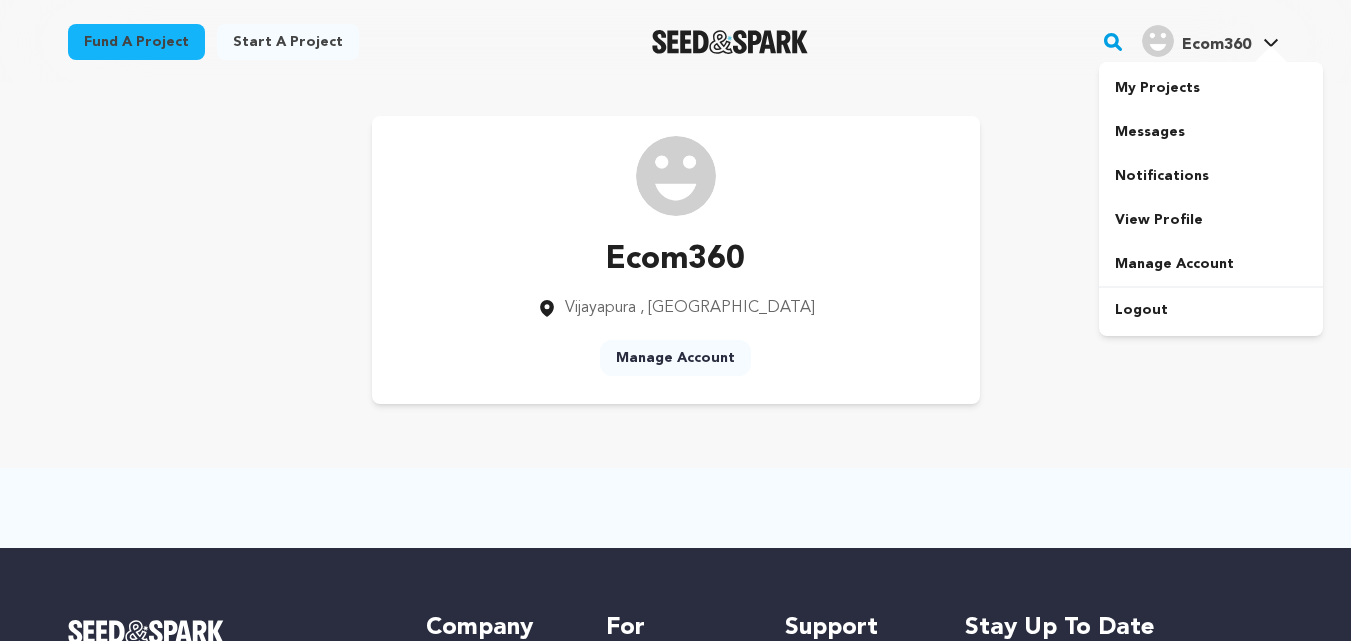 scroll, scrollTop: 0, scrollLeft: 0, axis: both 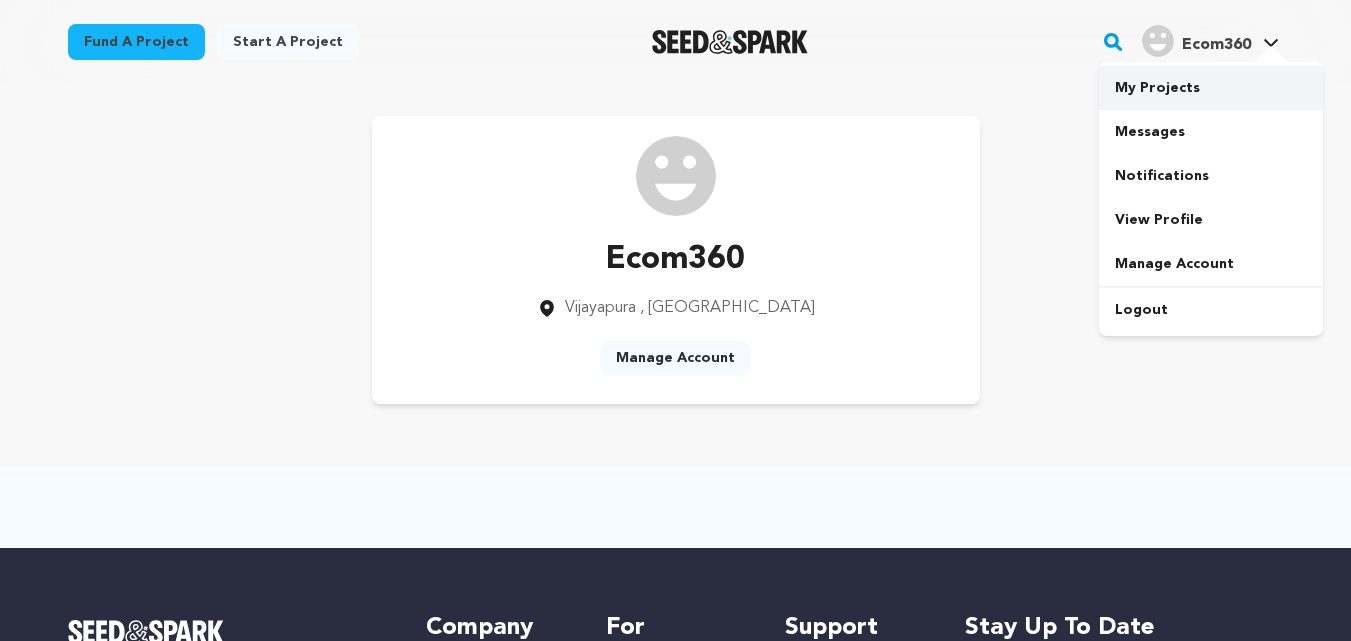 click on "My Projects" at bounding box center [1211, 88] 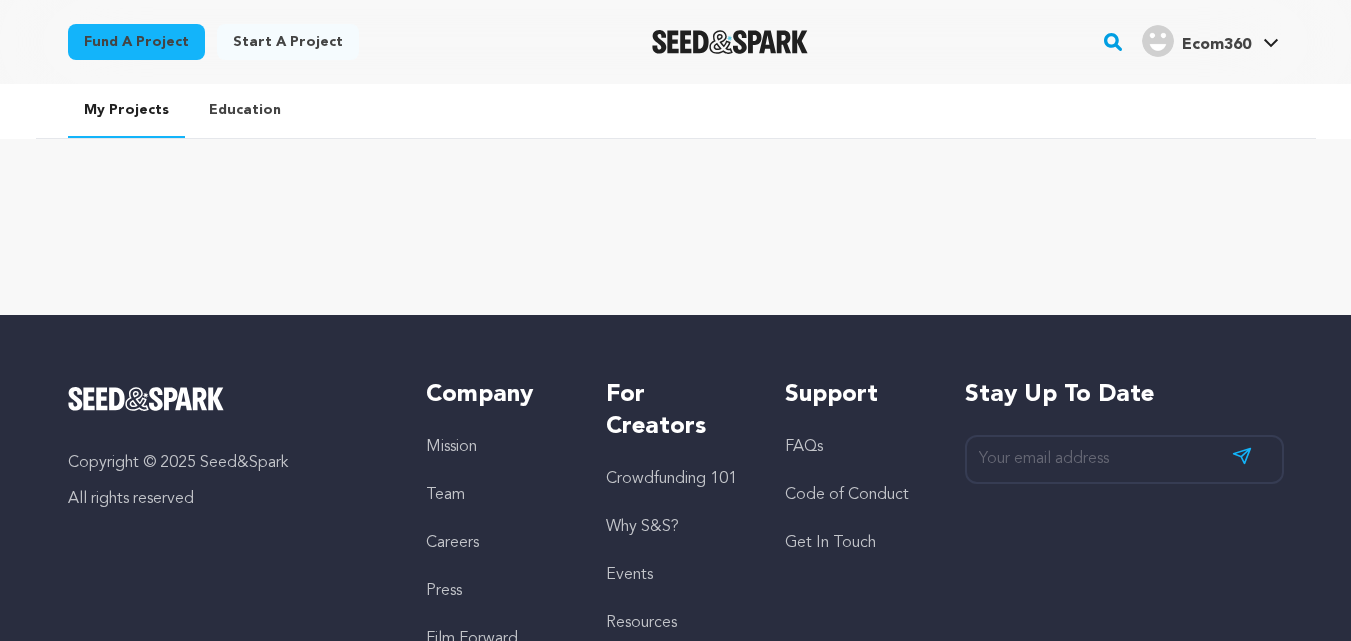 scroll, scrollTop: 0, scrollLeft: 0, axis: both 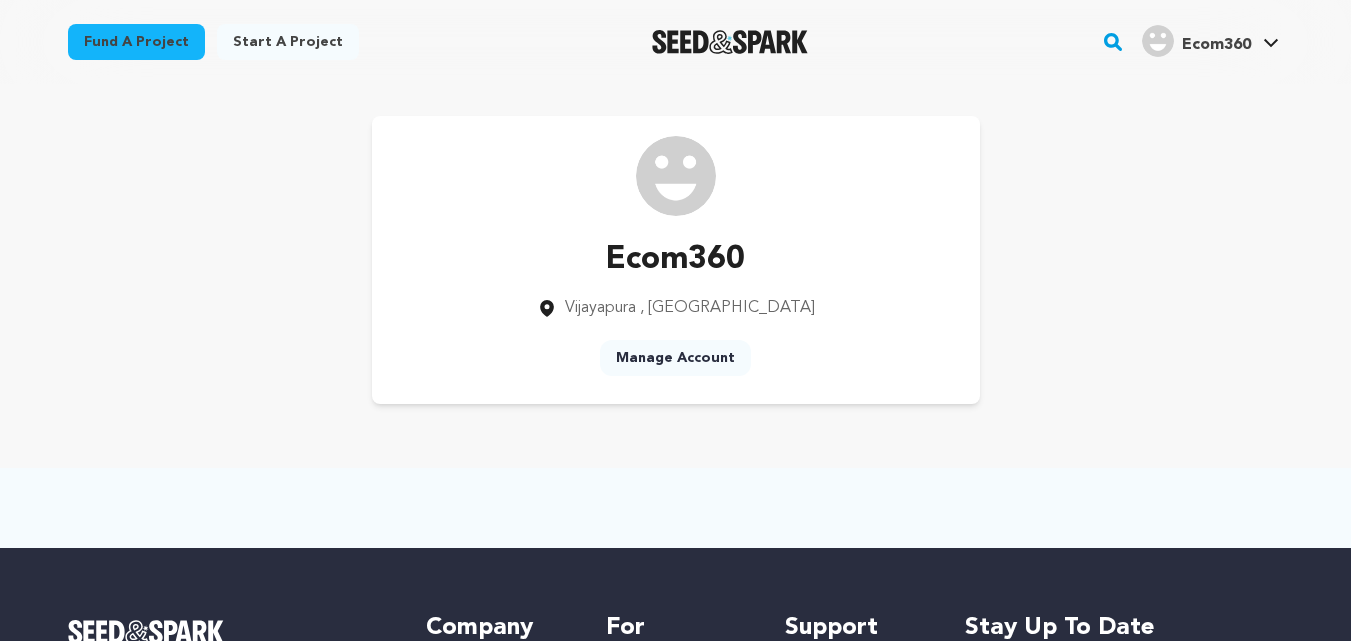 click on "Manage Account" at bounding box center [675, 358] 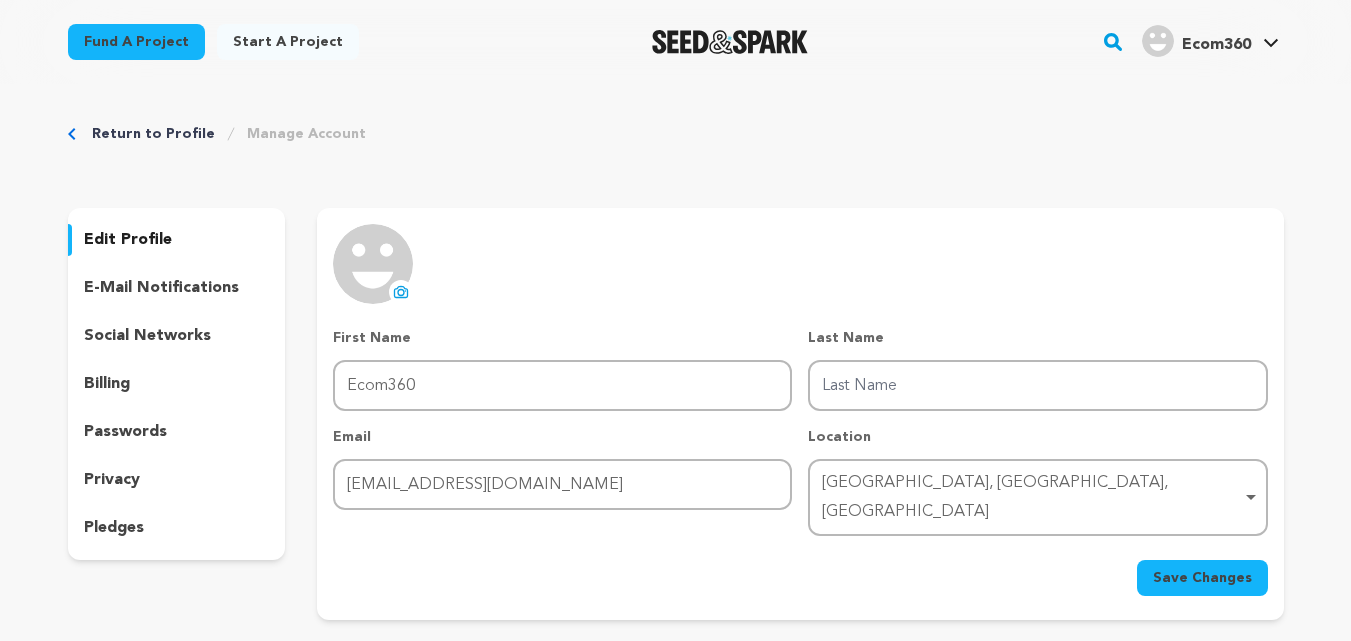 scroll, scrollTop: 0, scrollLeft: 0, axis: both 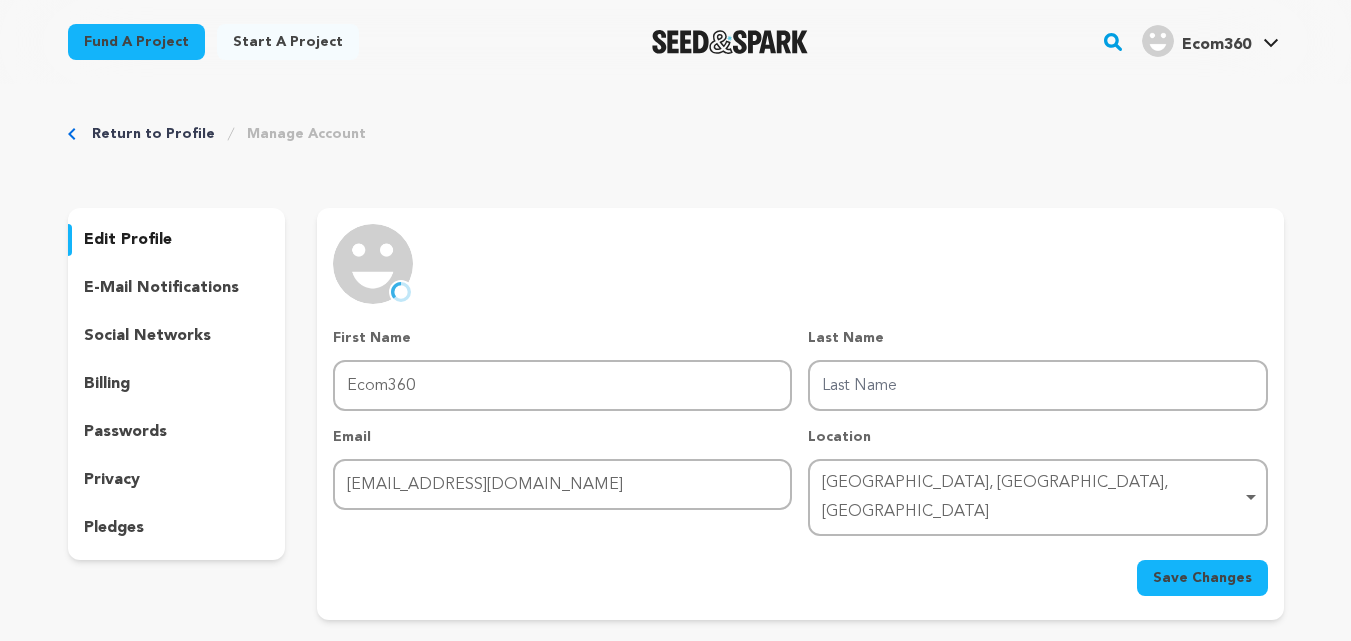click on "First Name
First Name
Ecom360
Last Name
Last Name
Email
Email
fimeh40650@iamtile.com
Location
Vijayapura, Karnataka, India  Vijayapura, Karnataka, India Remove item  Vijayapura, Karnataka, India" at bounding box center (800, 432) 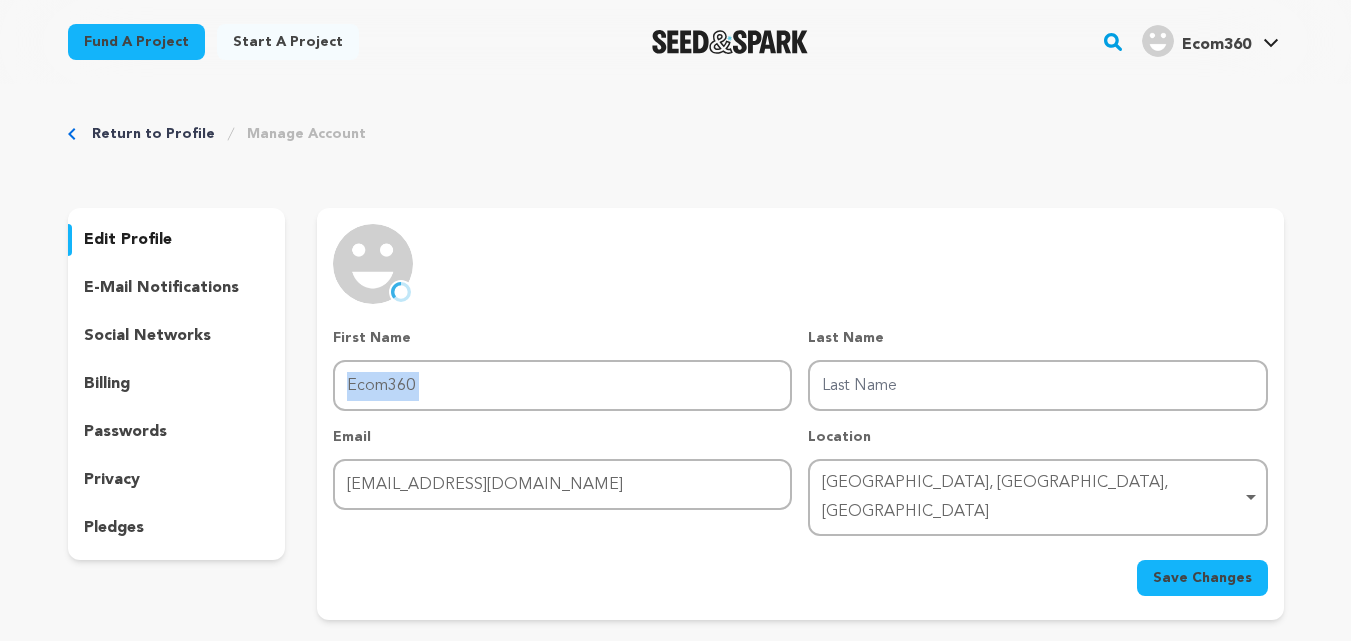 click on "First Name
First Name
Ecom360
Last Name
Last Name
Email
Email
fimeh40650@iamtile.com
Location
Vijayapura, Karnataka, India  Vijayapura, Karnataka, India Remove item  Vijayapura, Karnataka, India" at bounding box center (800, 432) 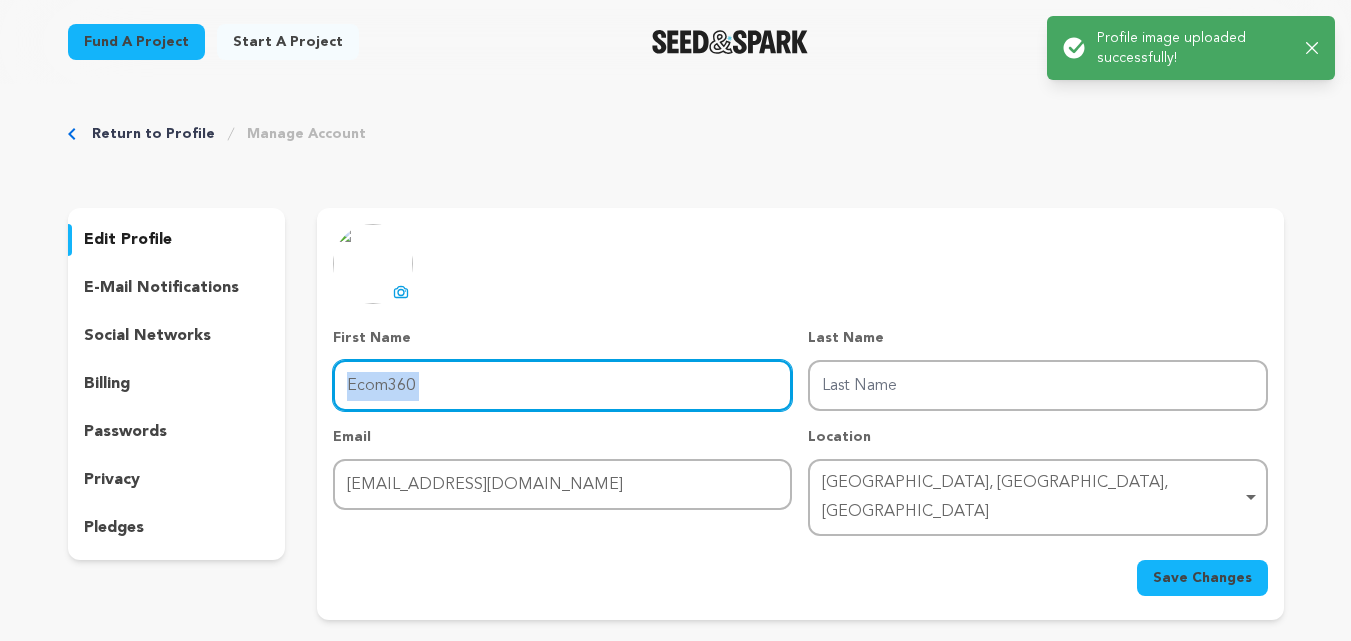 click on "Ecom360" at bounding box center (562, 385) 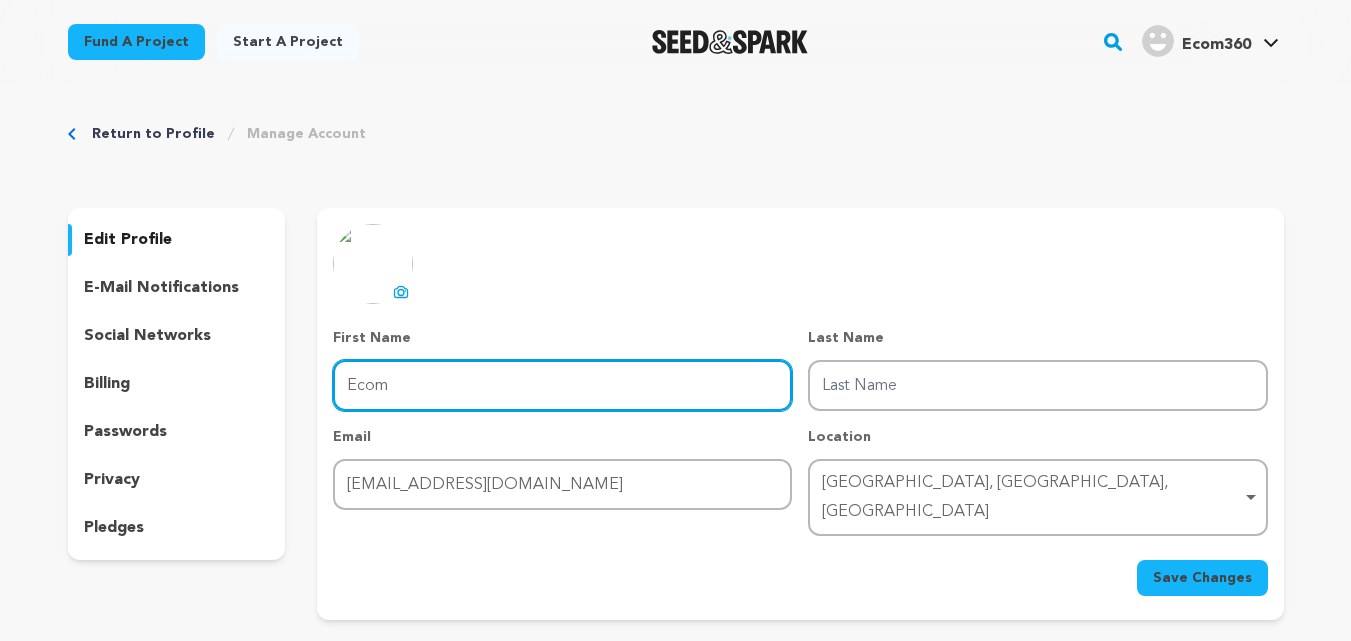type on "Ecom" 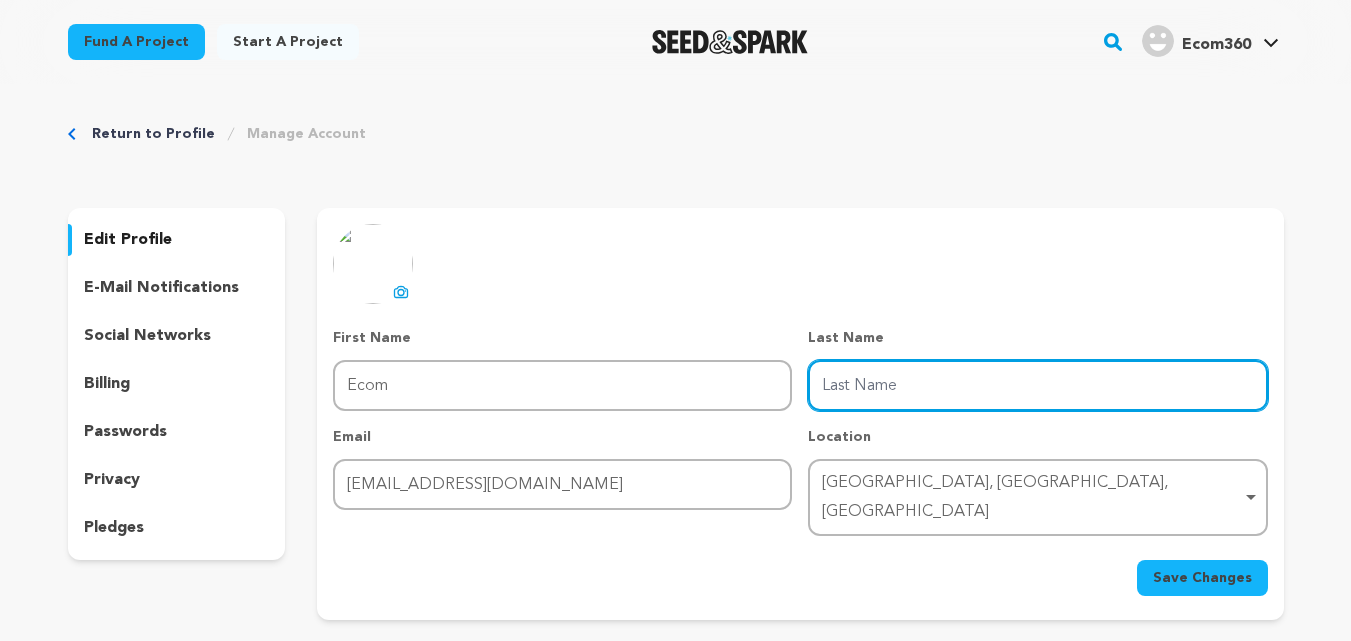 click on "Last Name" at bounding box center [1037, 385] 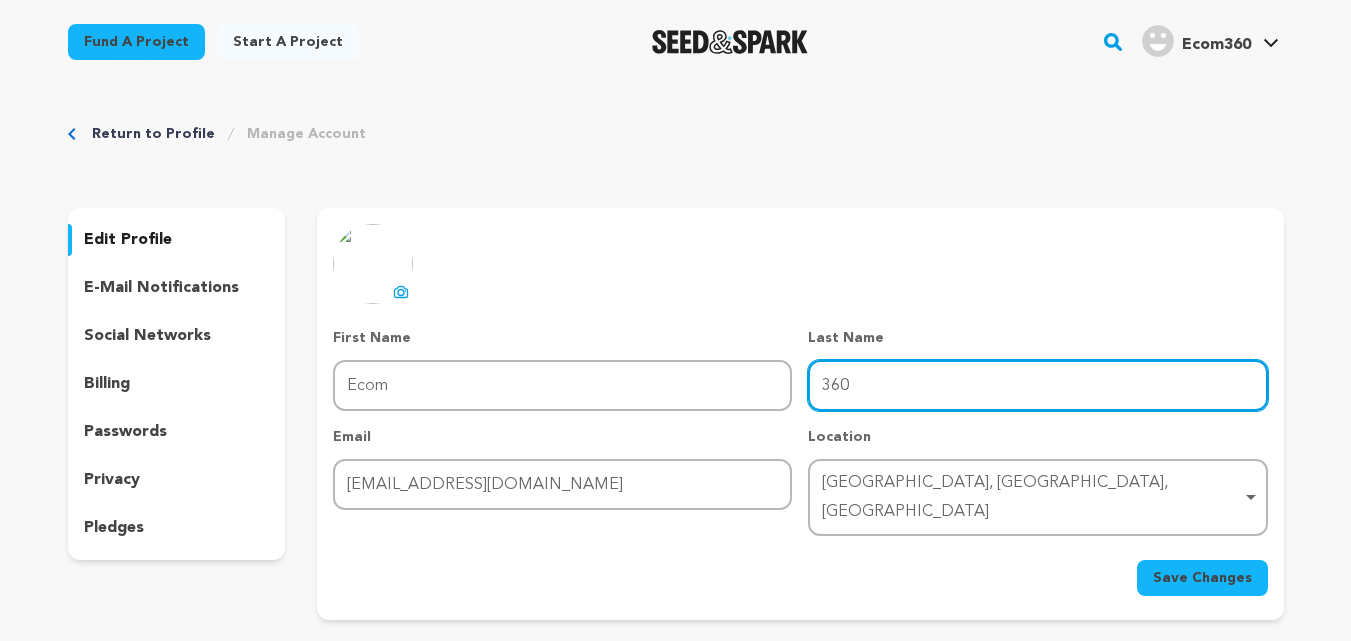 type on "360" 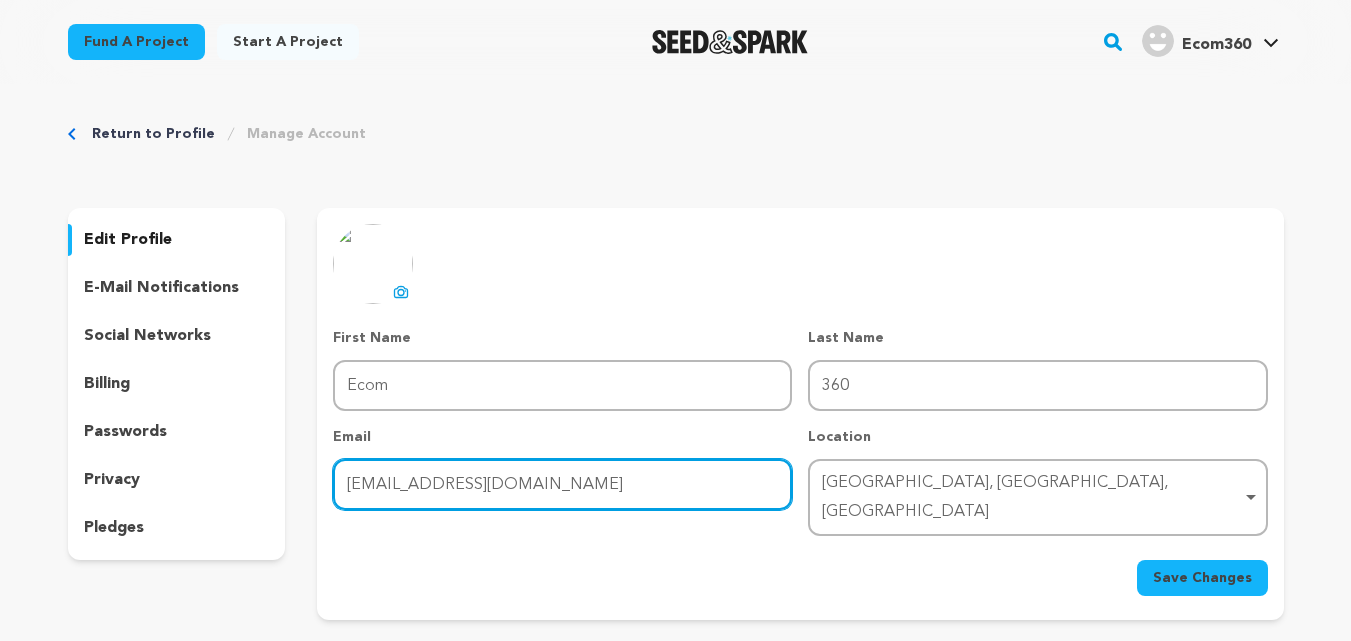 click on "[EMAIL_ADDRESS][DOMAIN_NAME]" at bounding box center [562, 484] 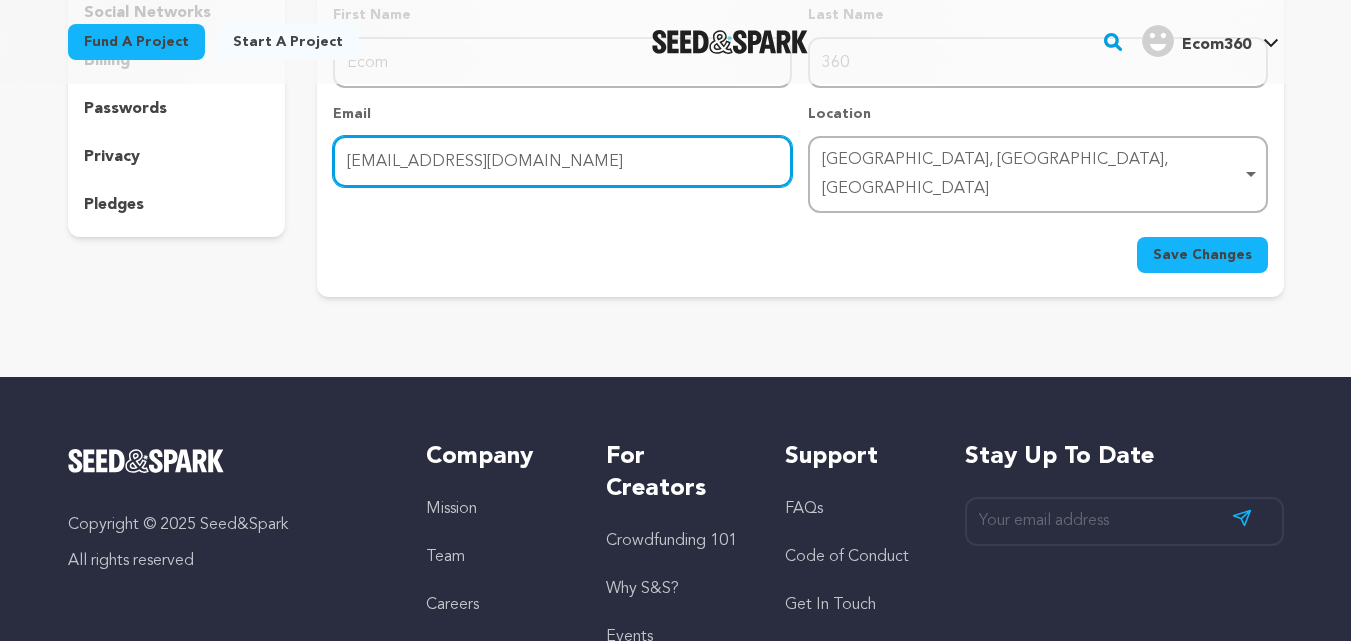 scroll, scrollTop: 328, scrollLeft: 0, axis: vertical 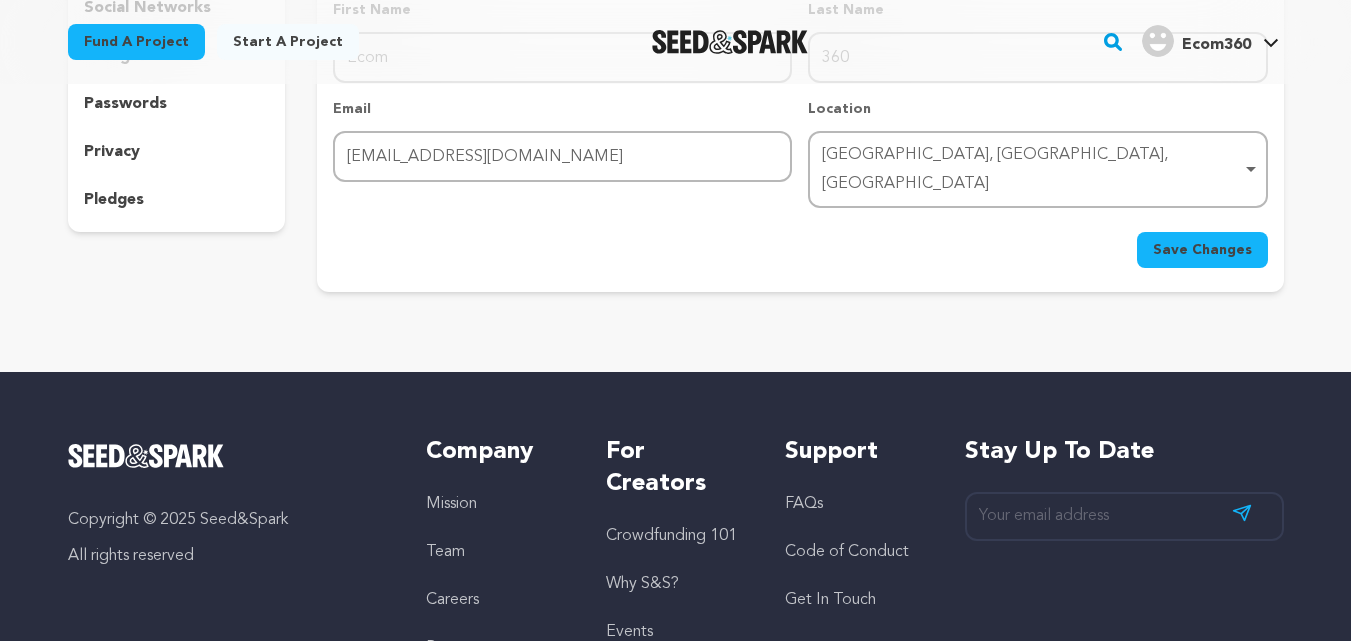 click on "Save Changes" at bounding box center [1202, 250] 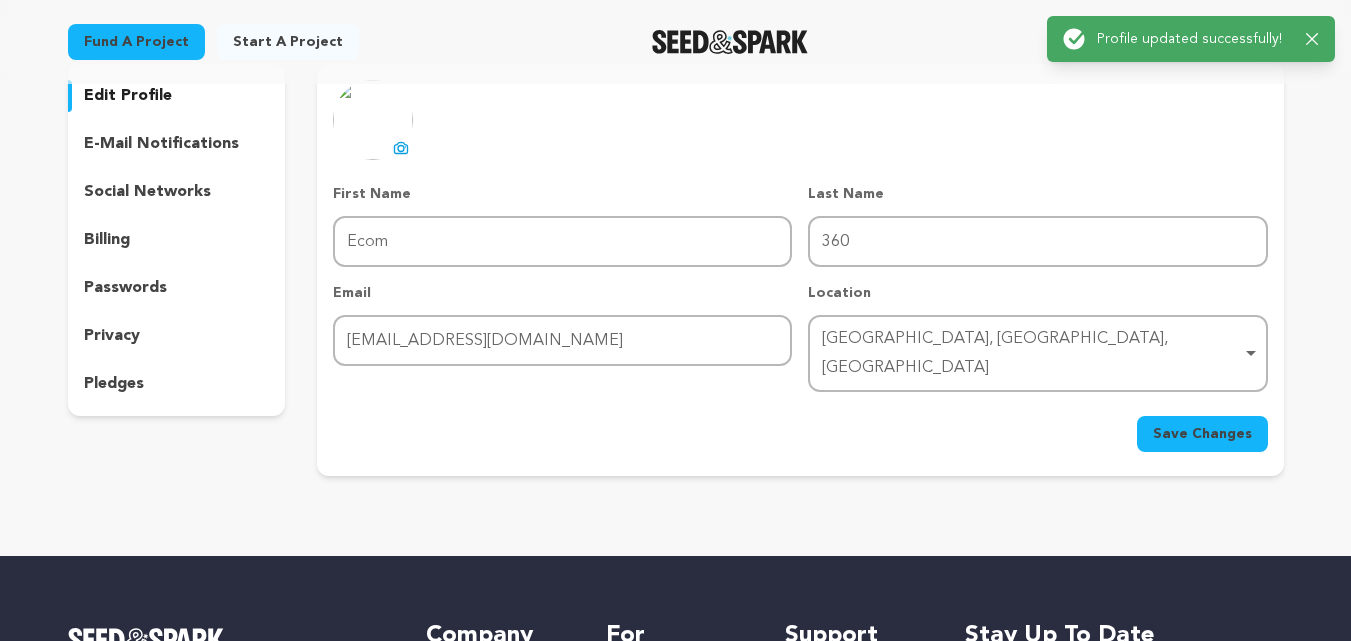 scroll, scrollTop: 0, scrollLeft: 0, axis: both 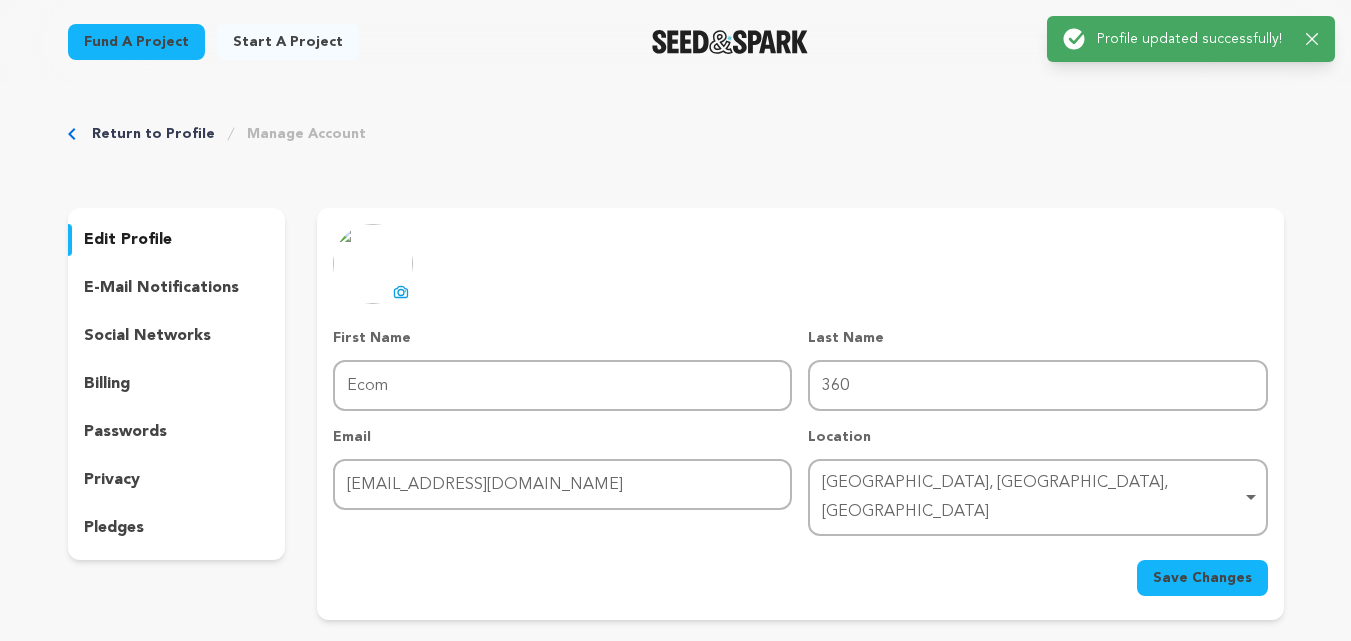 click on "First Name
First Name
Ecom
Last Name
Last Name
360
Email
Email
fimeh40650@iamtile.com
Location
Vijayapura, Karnataka, India  Vijayapura, Karnataka, India Remove item  Vijayapura, Karnataka, India" at bounding box center (800, 432) 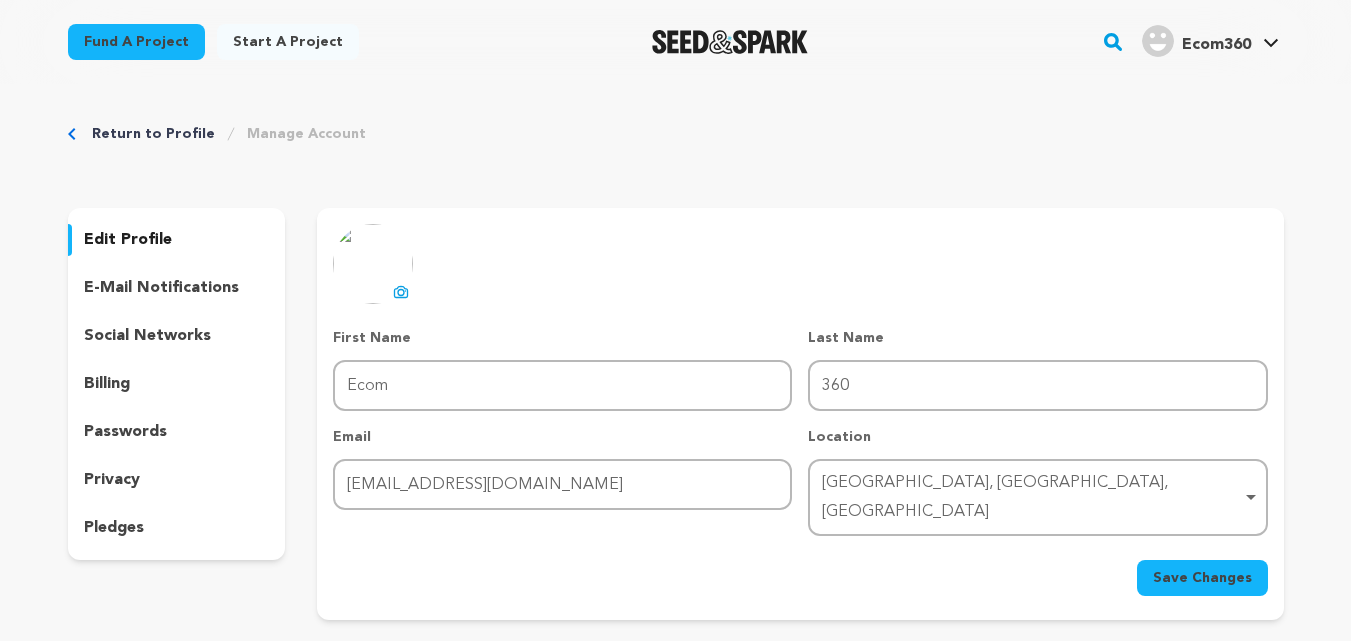 click on "Start a project" at bounding box center (288, 42) 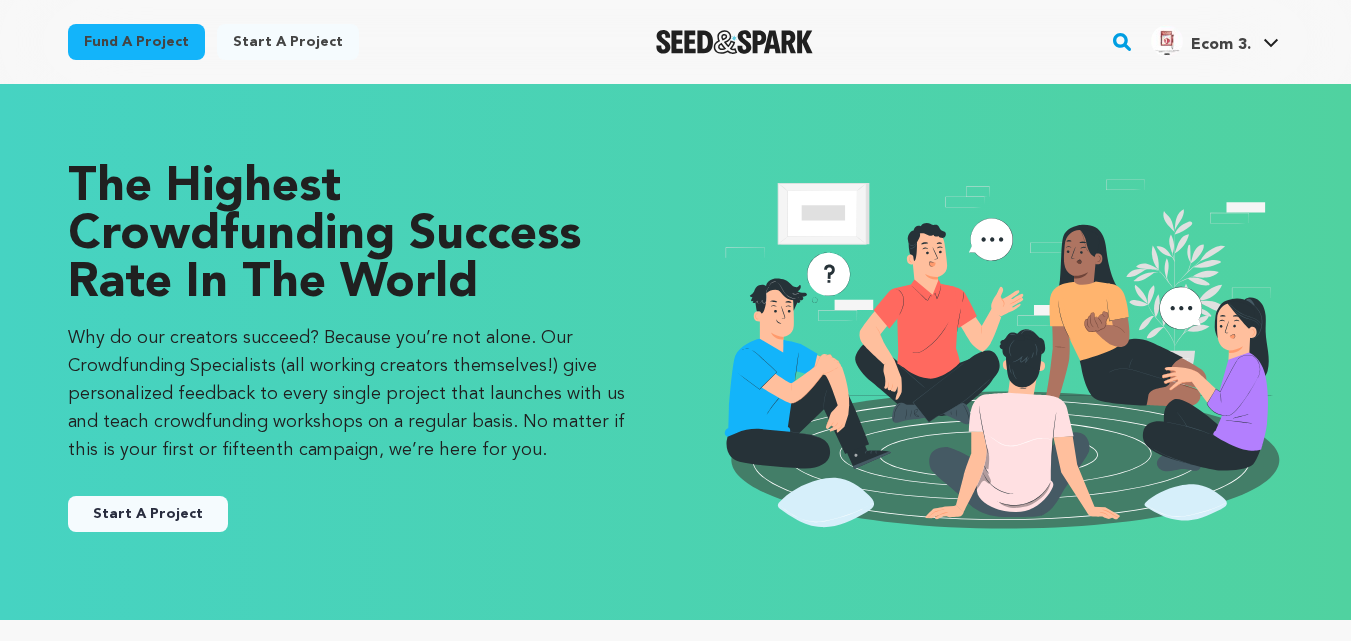 scroll, scrollTop: 0, scrollLeft: 0, axis: both 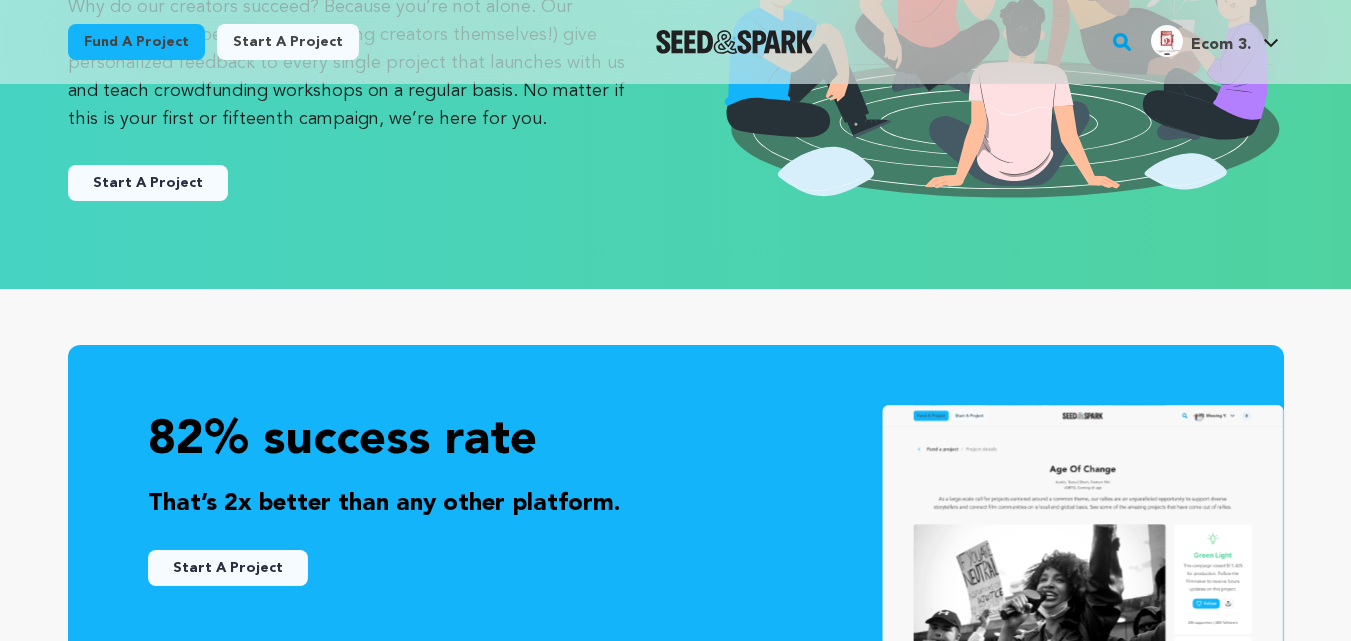 click on "The Highest Crowdfunding Success Rate in the World
Why do our creators succeed? Because you’re not alone. Our Crowdfunding Specialists (all
working creators themselves!) give personalized feedback to every single project that
launches with us and teach crowdfunding workshops on a regular basis. No matter if this is
your first or fifteenth campaign, we’re here for you.
Start A Project" at bounding box center [675, 21] 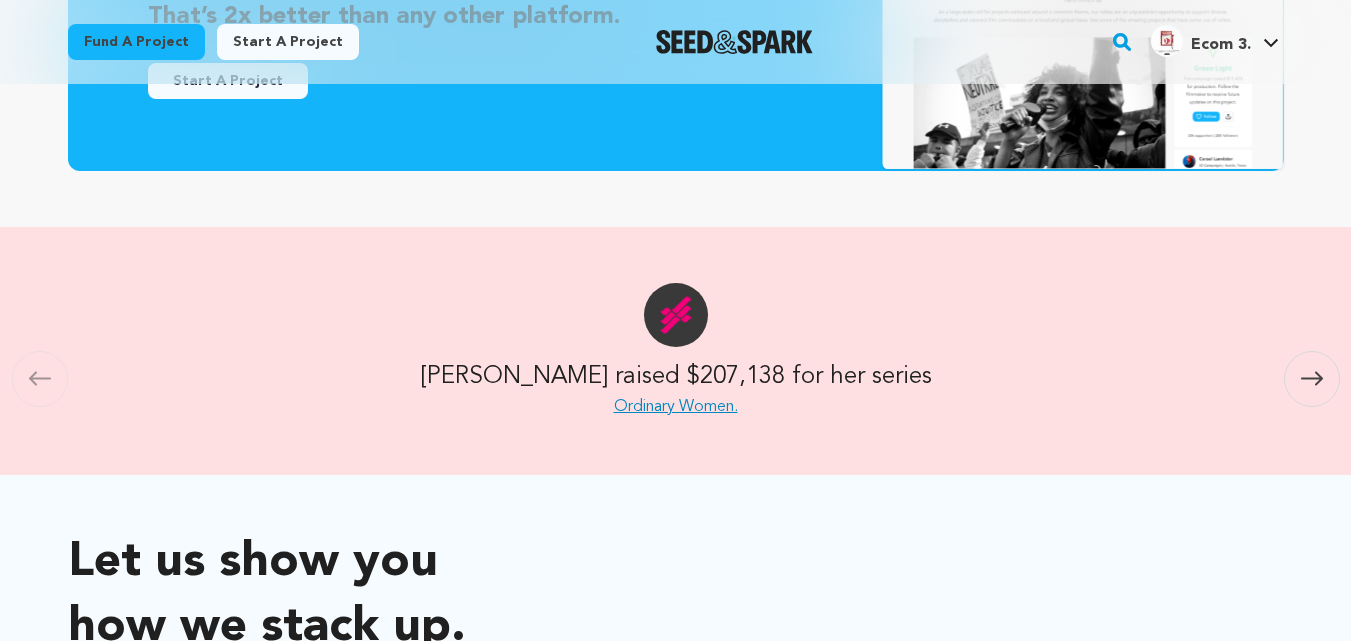 click on "Carousel
Skip to previous slide page
Carousel
Anita raised $207,138 for her series
Ordinary Women.
Roe raised $51,208 for his feature documentary
American Trial." at bounding box center (675, 351) 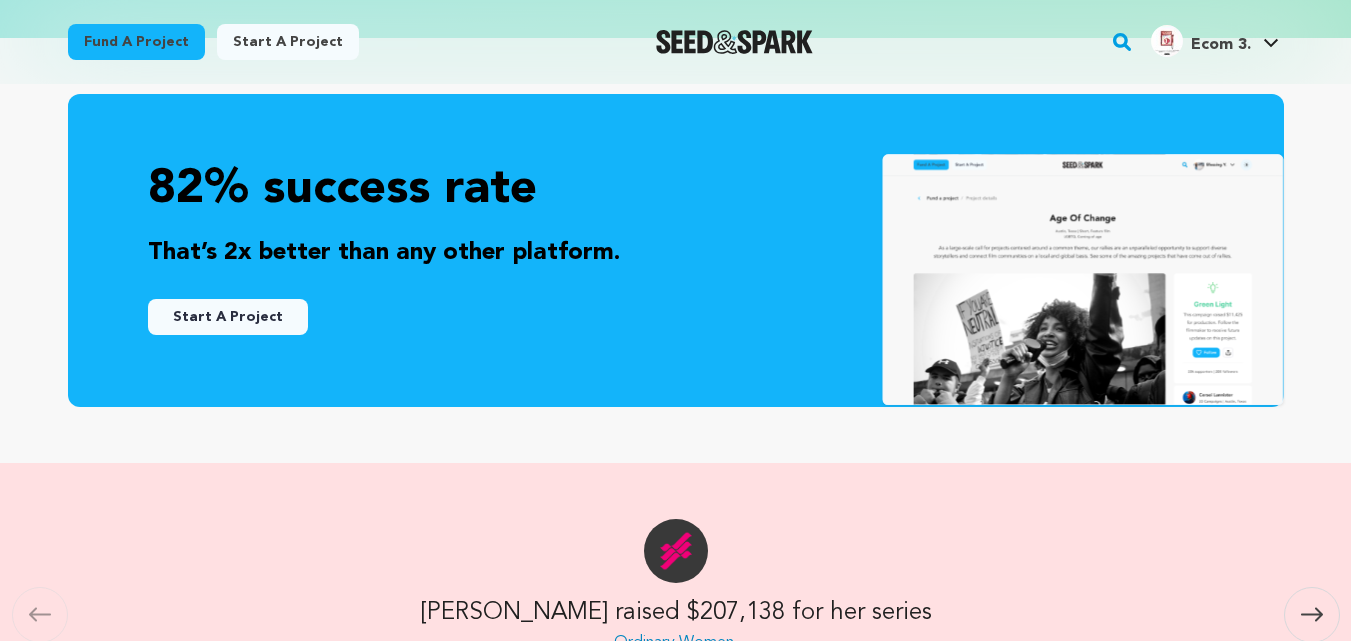 scroll, scrollTop: 496, scrollLeft: 0, axis: vertical 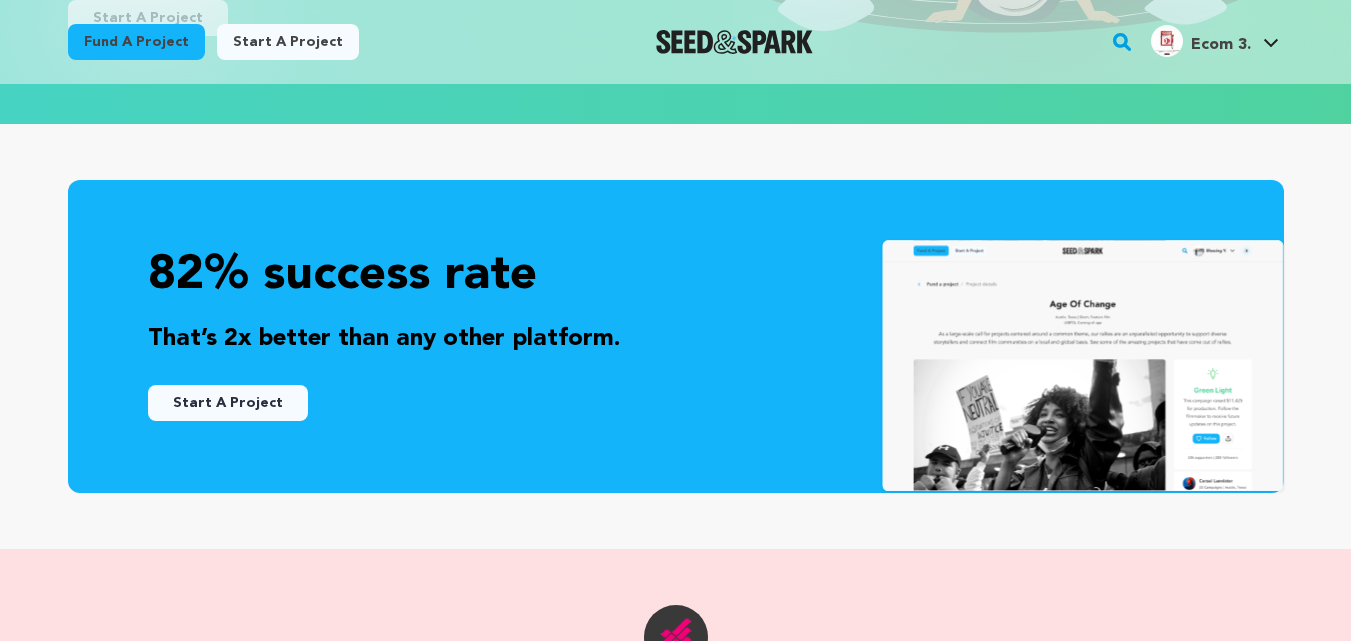 click on "82% success rate
That’s 2x better than any other platform.
Start A Project" at bounding box center [676, 332] 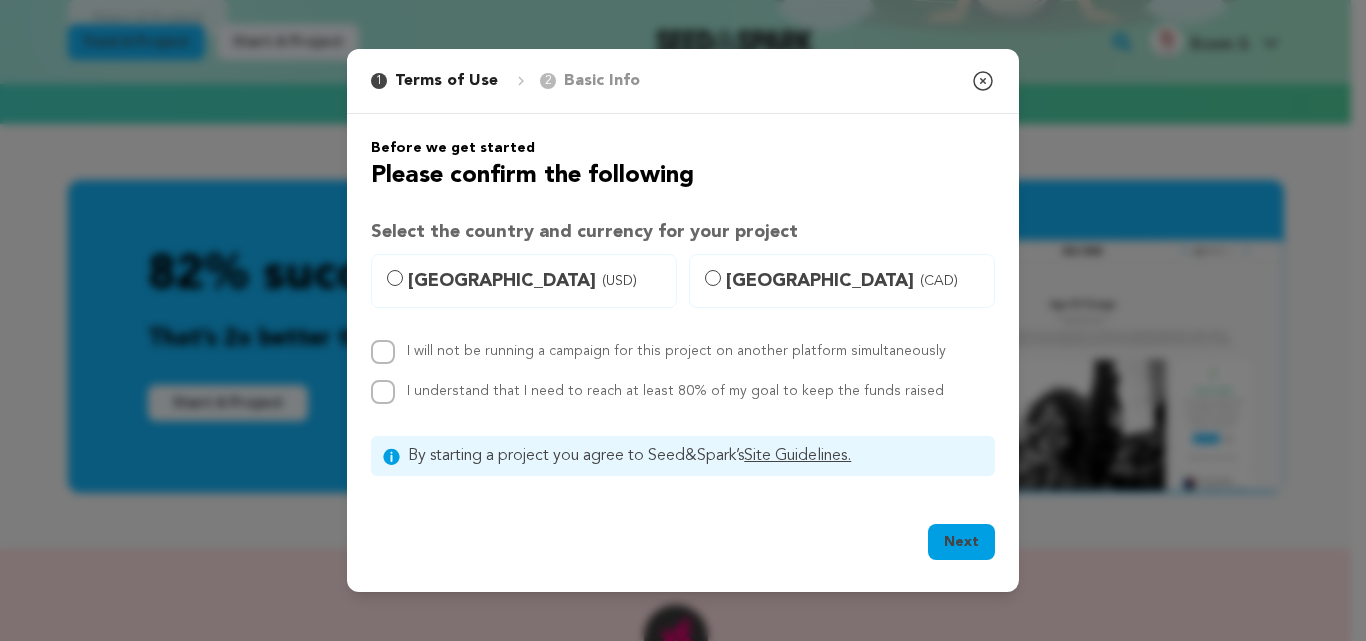 click 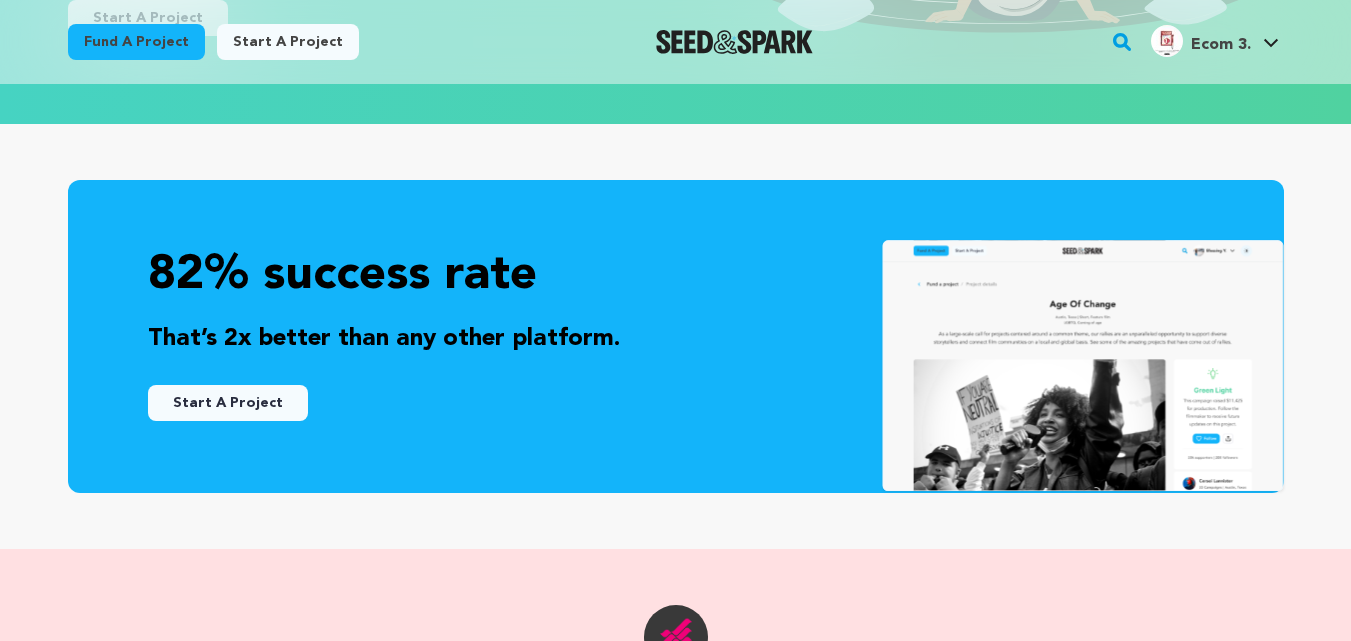 click on "Fund a project" at bounding box center (136, 42) 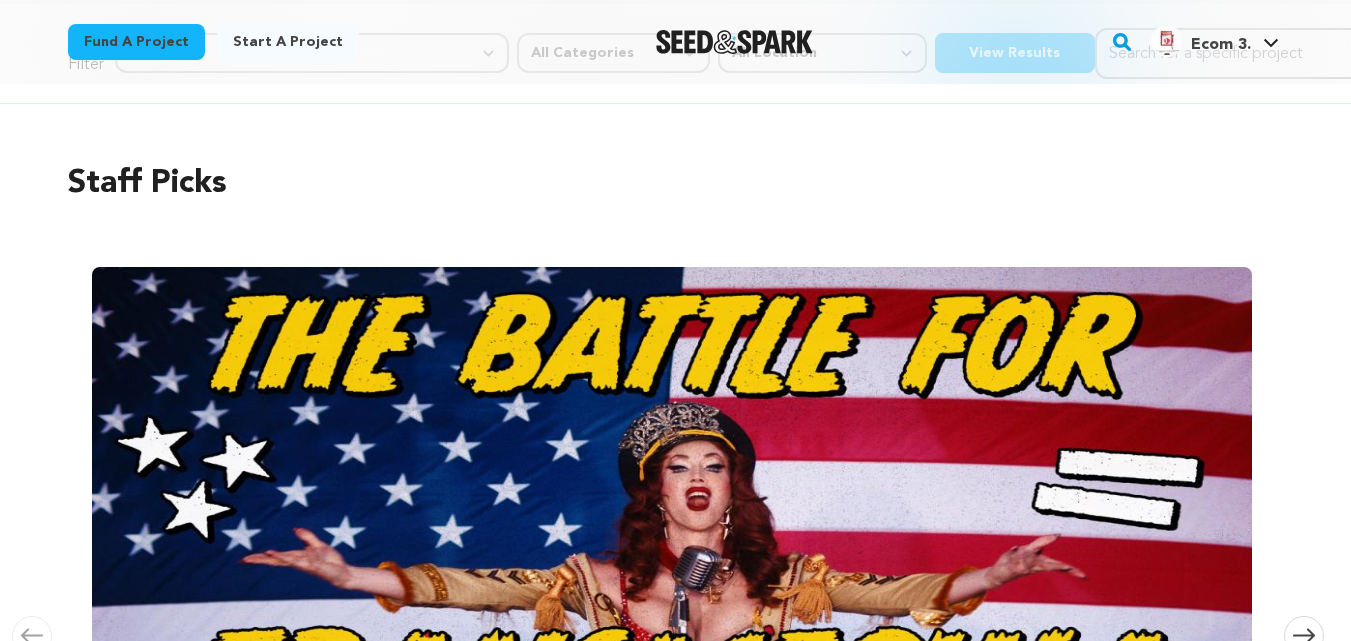scroll, scrollTop: 0, scrollLeft: 0, axis: both 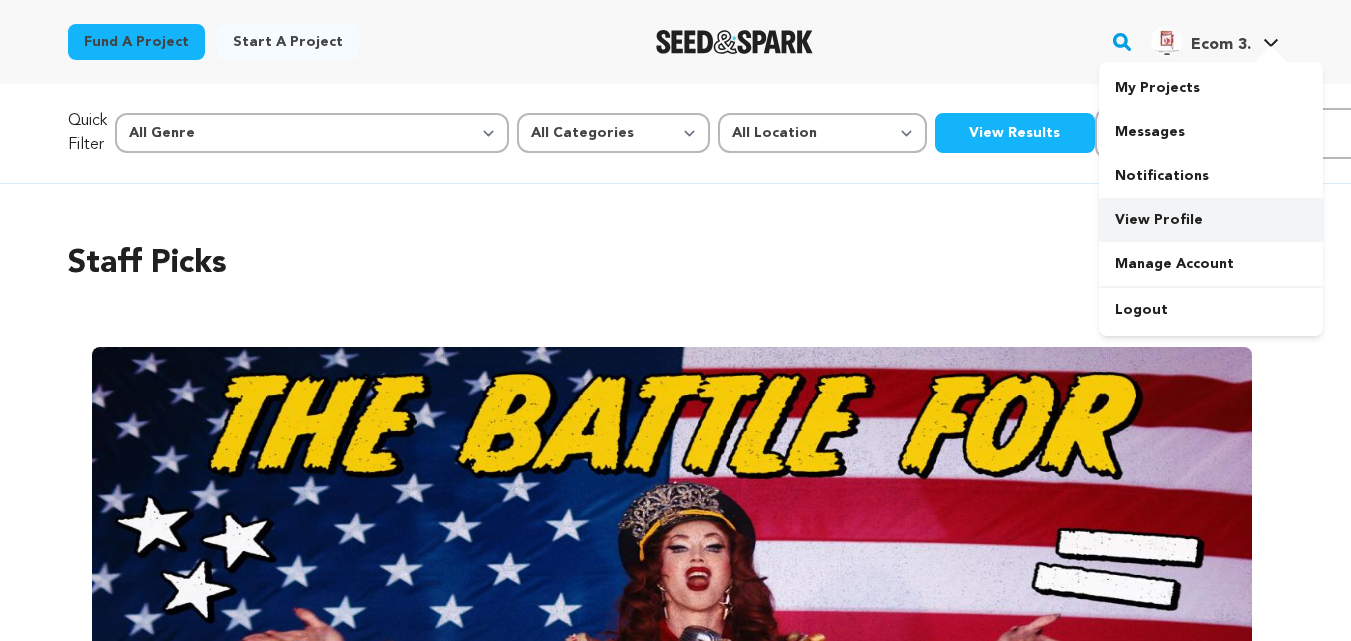 click on "View Profile" at bounding box center (1211, 220) 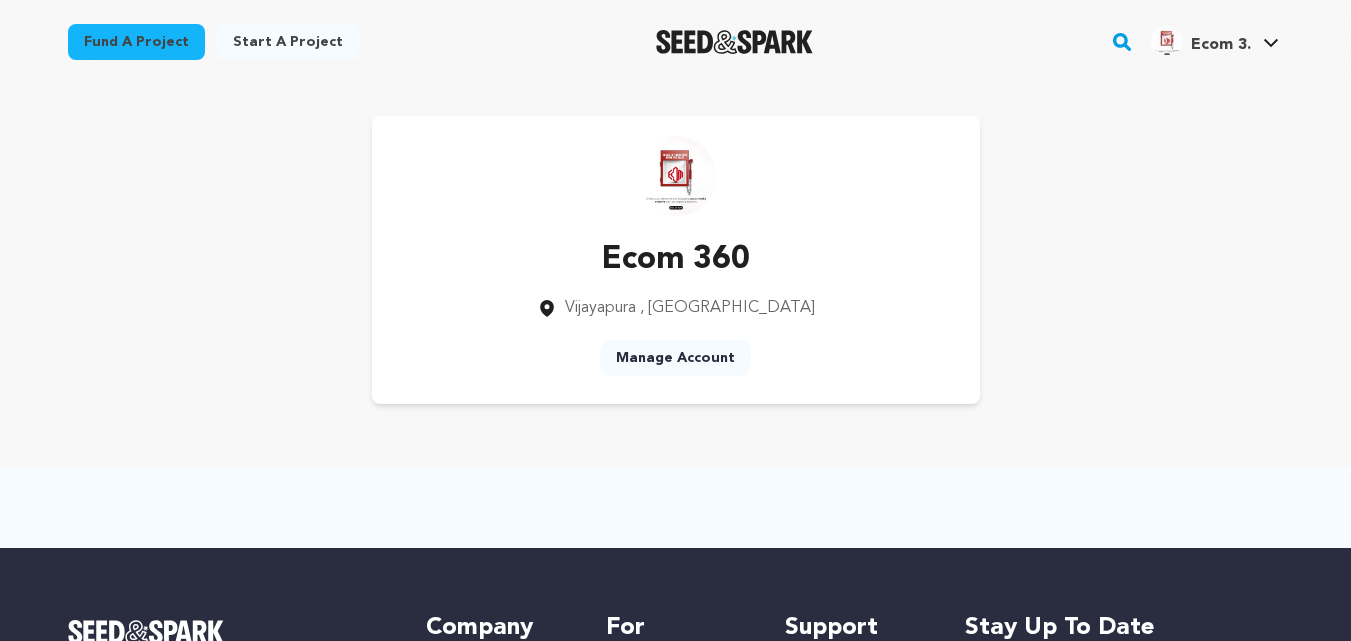 scroll, scrollTop: 0, scrollLeft: 0, axis: both 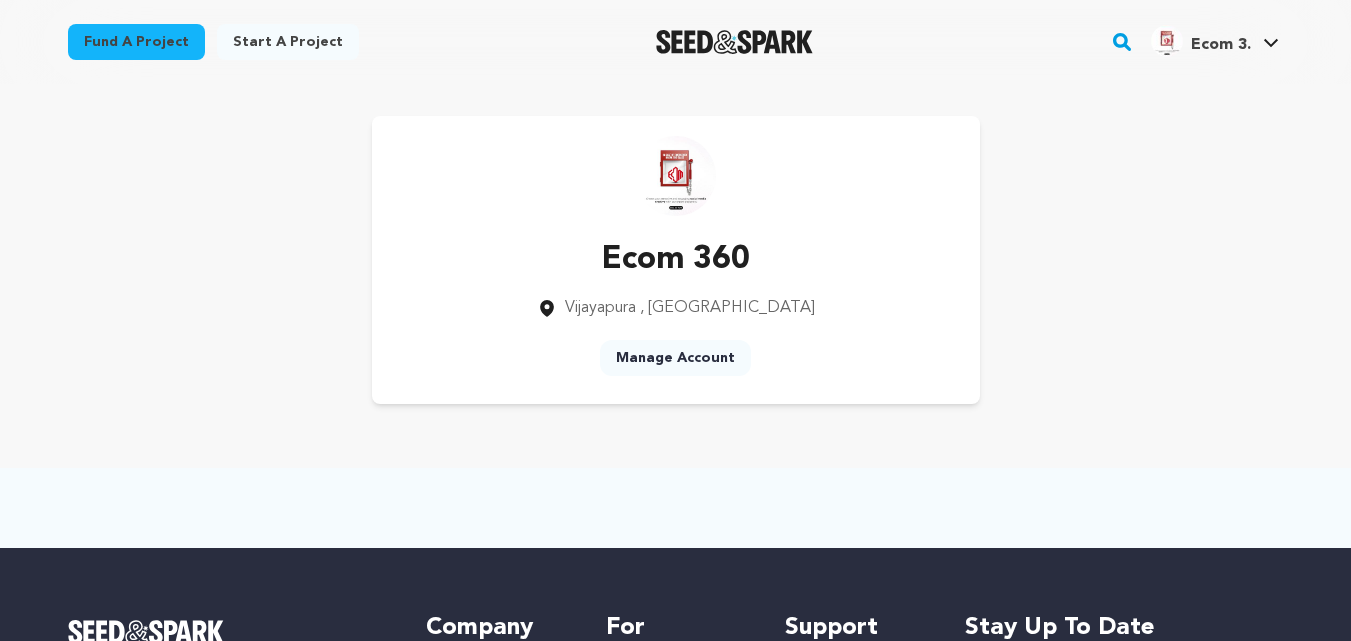click on "Manage Account" at bounding box center (675, 358) 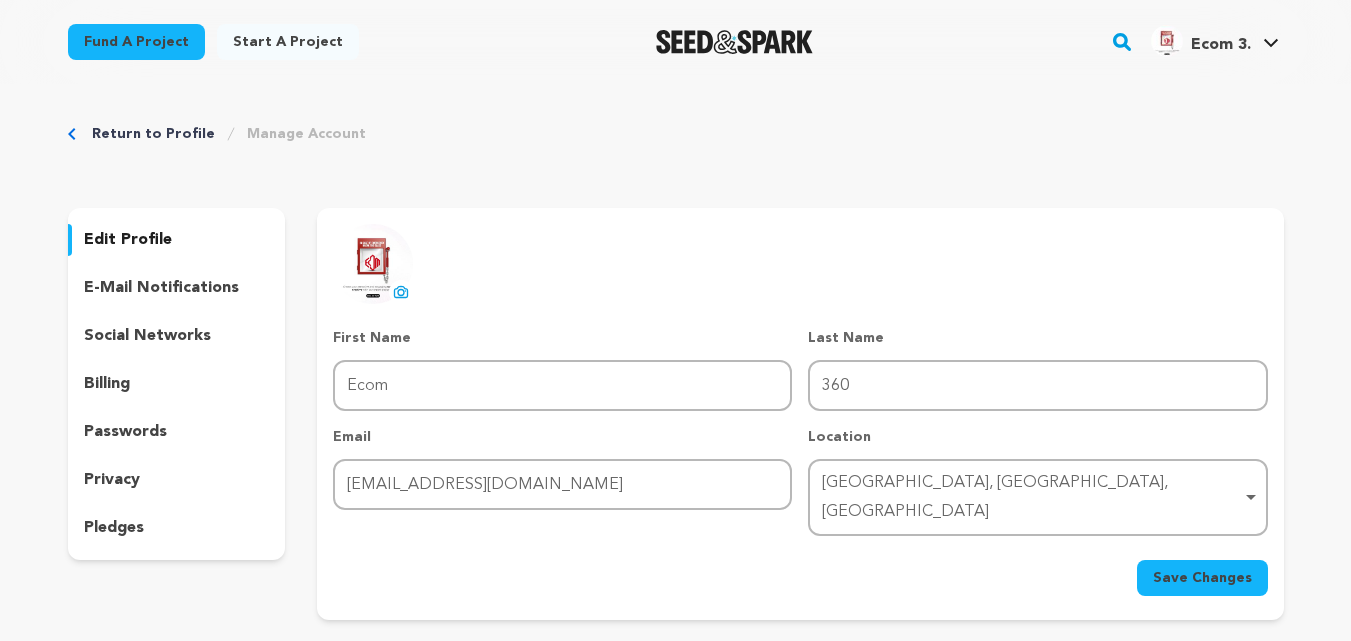scroll, scrollTop: 0, scrollLeft: 0, axis: both 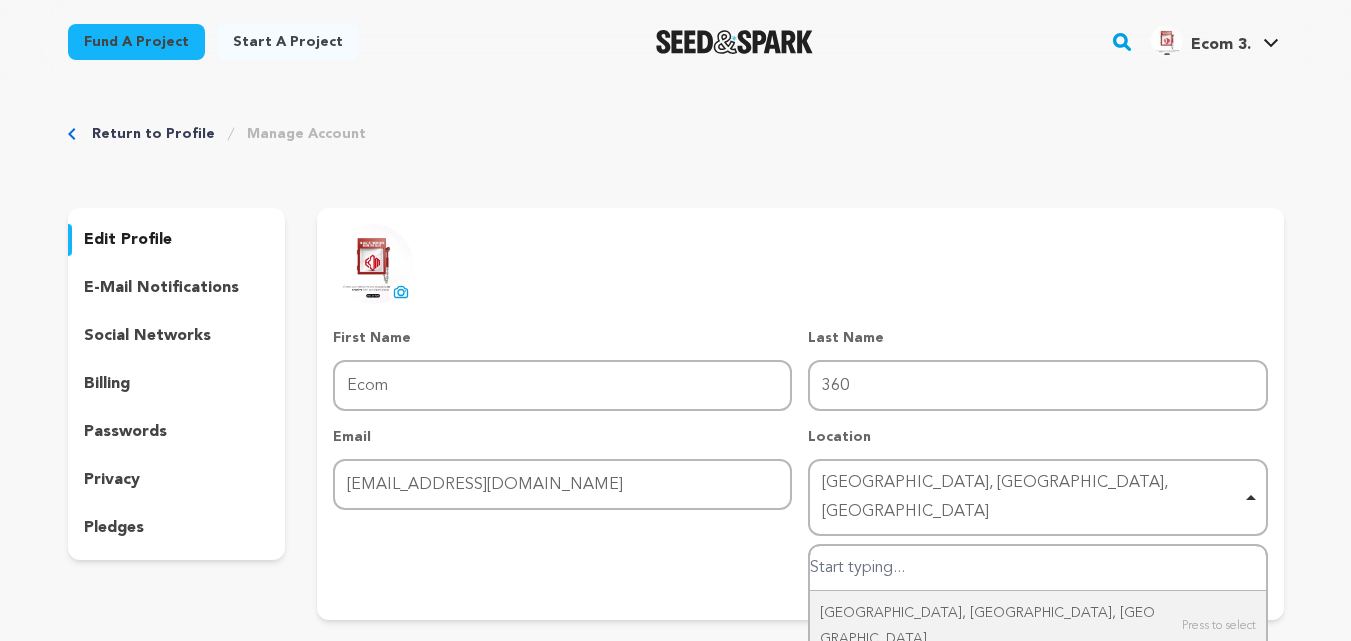 click on "[GEOGRAPHIC_DATA], [GEOGRAPHIC_DATA], [GEOGRAPHIC_DATA] Remove item" at bounding box center (1031, 498) 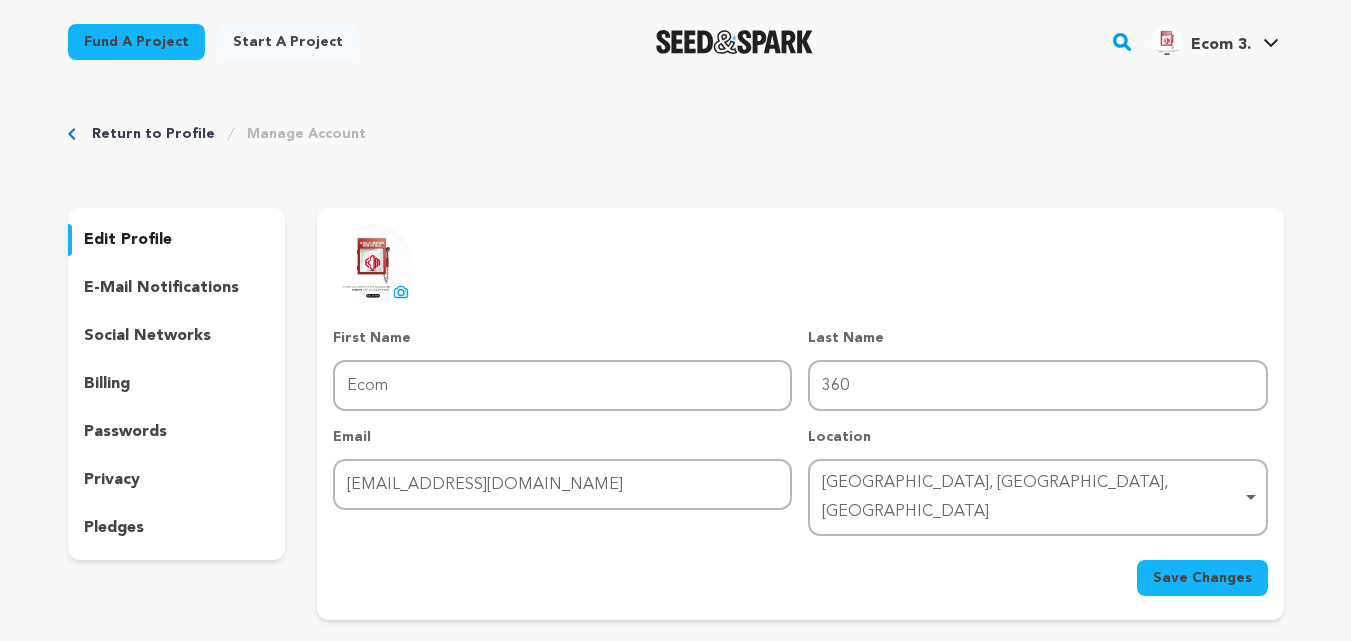 click on "Save Changes" at bounding box center (1202, 578) 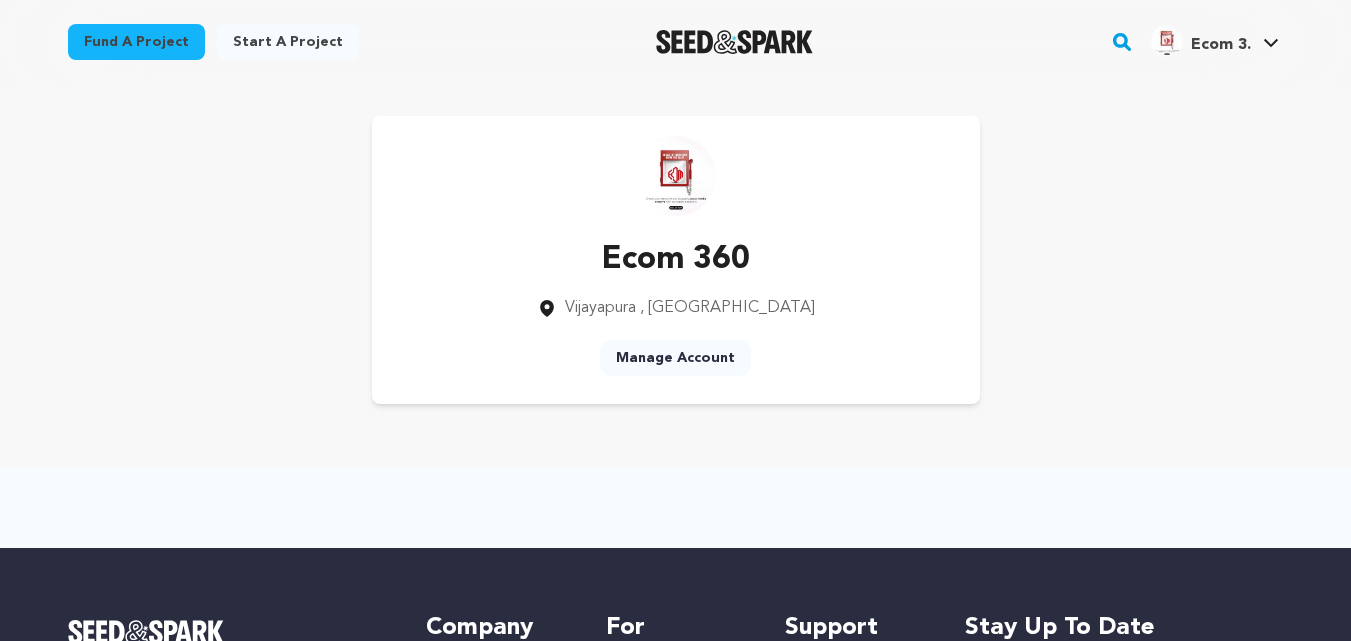 scroll, scrollTop: 0, scrollLeft: 0, axis: both 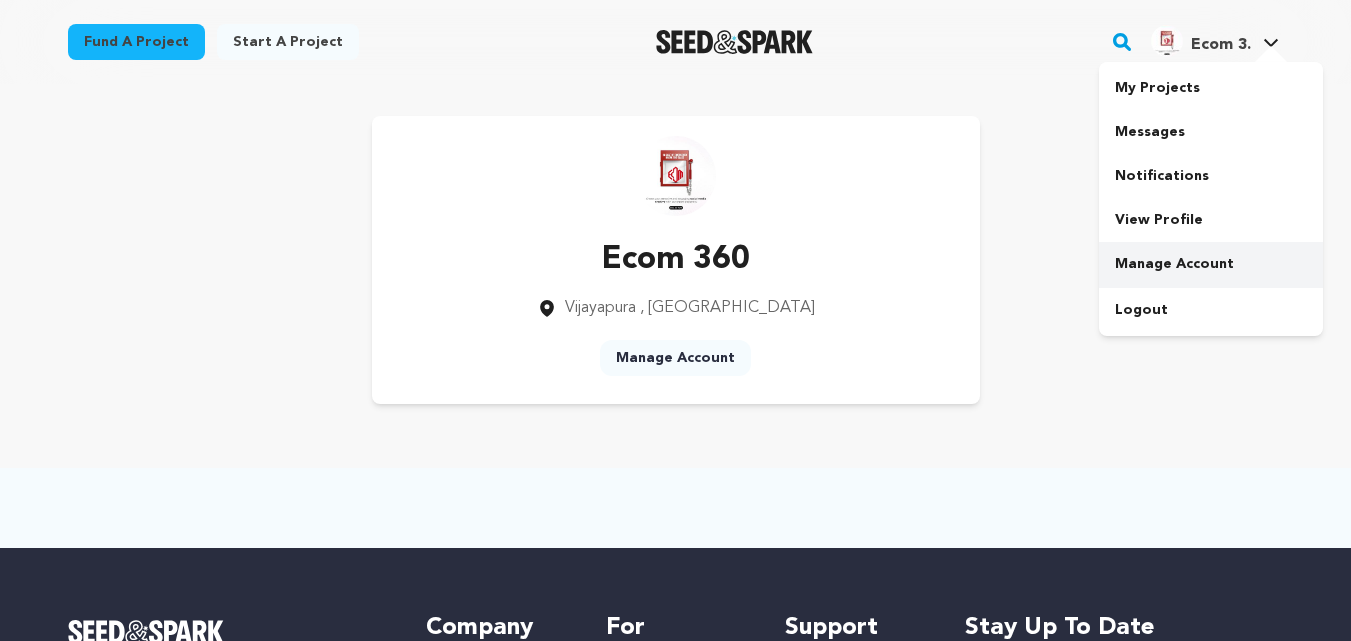 click on "Manage Account" at bounding box center (1211, 264) 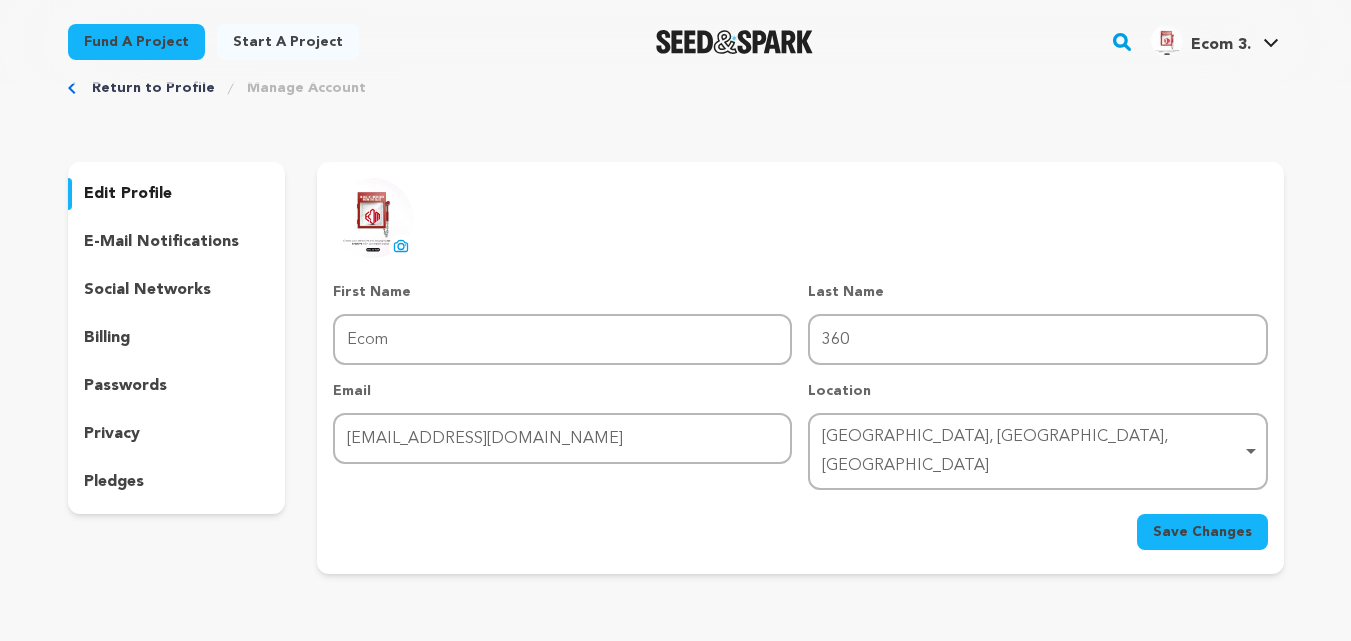 scroll, scrollTop: 226, scrollLeft: 0, axis: vertical 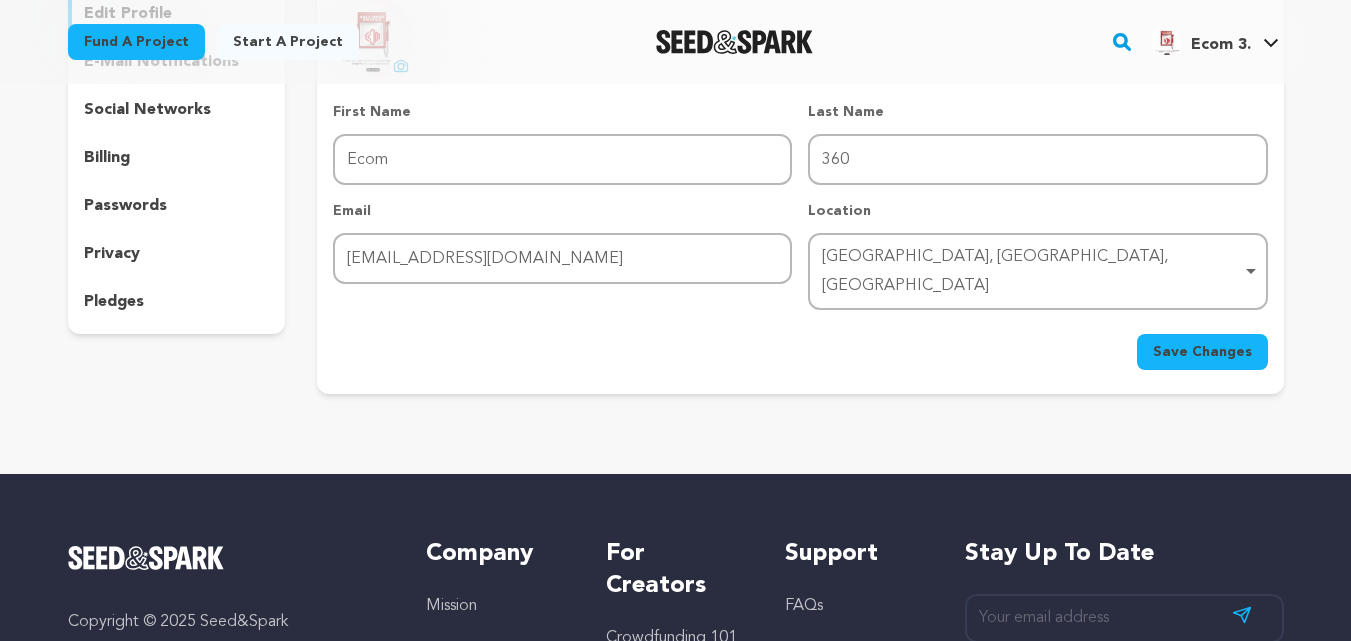 click on "pledges" at bounding box center [177, 302] 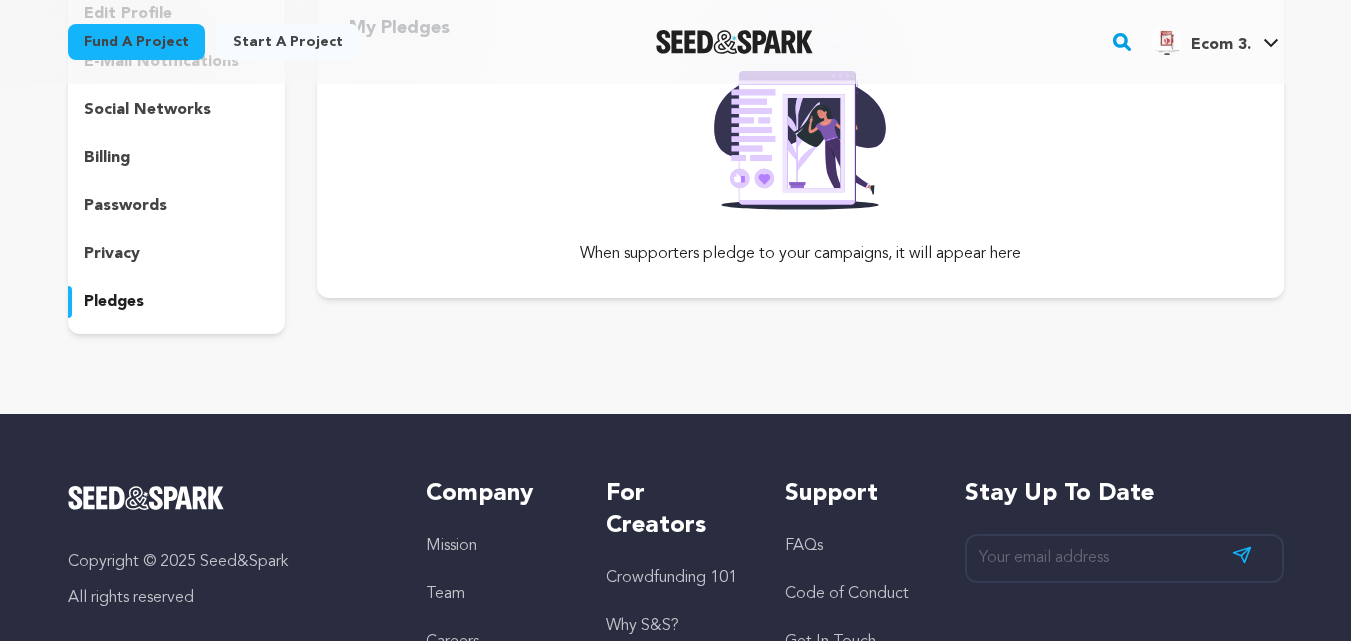 click on "privacy" at bounding box center [177, 254] 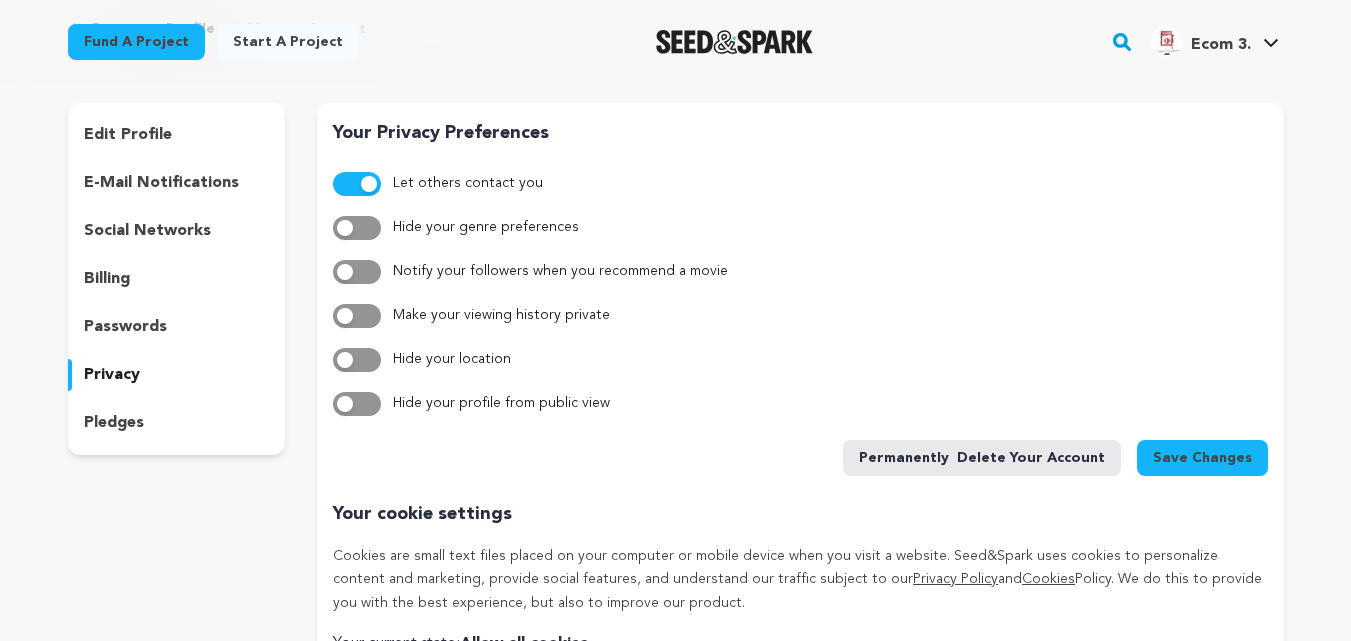 click on "billing" at bounding box center (177, 279) 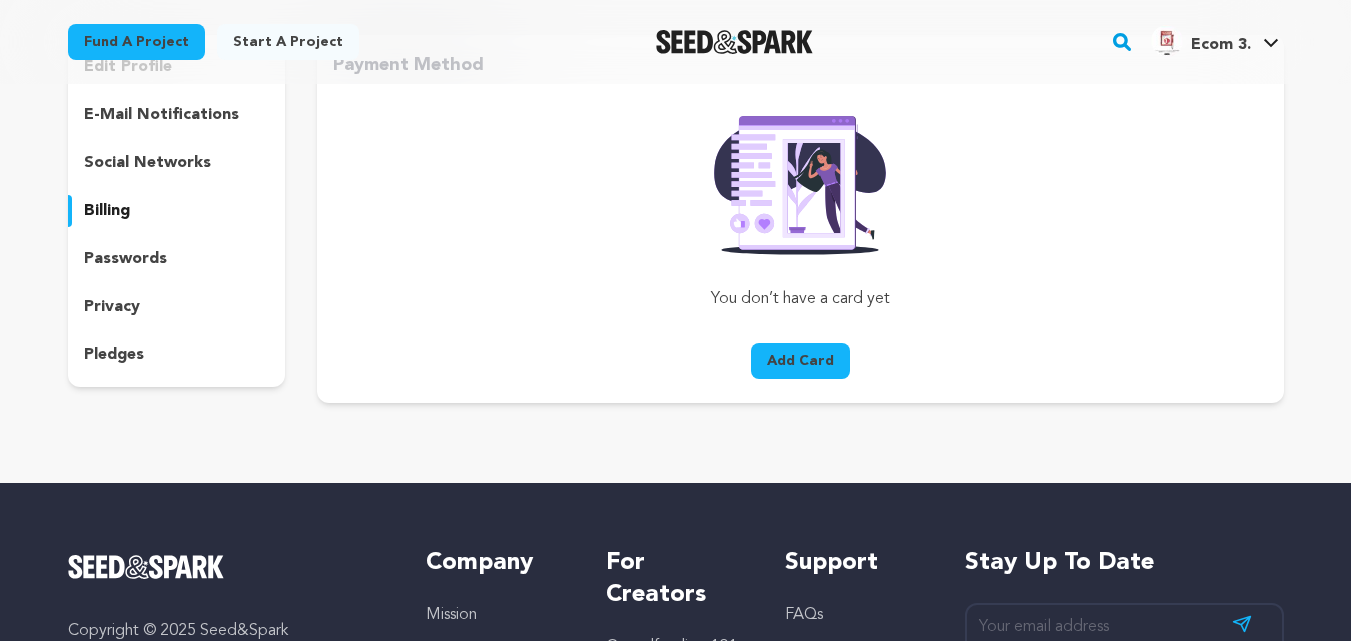 scroll, scrollTop: 192, scrollLeft: 0, axis: vertical 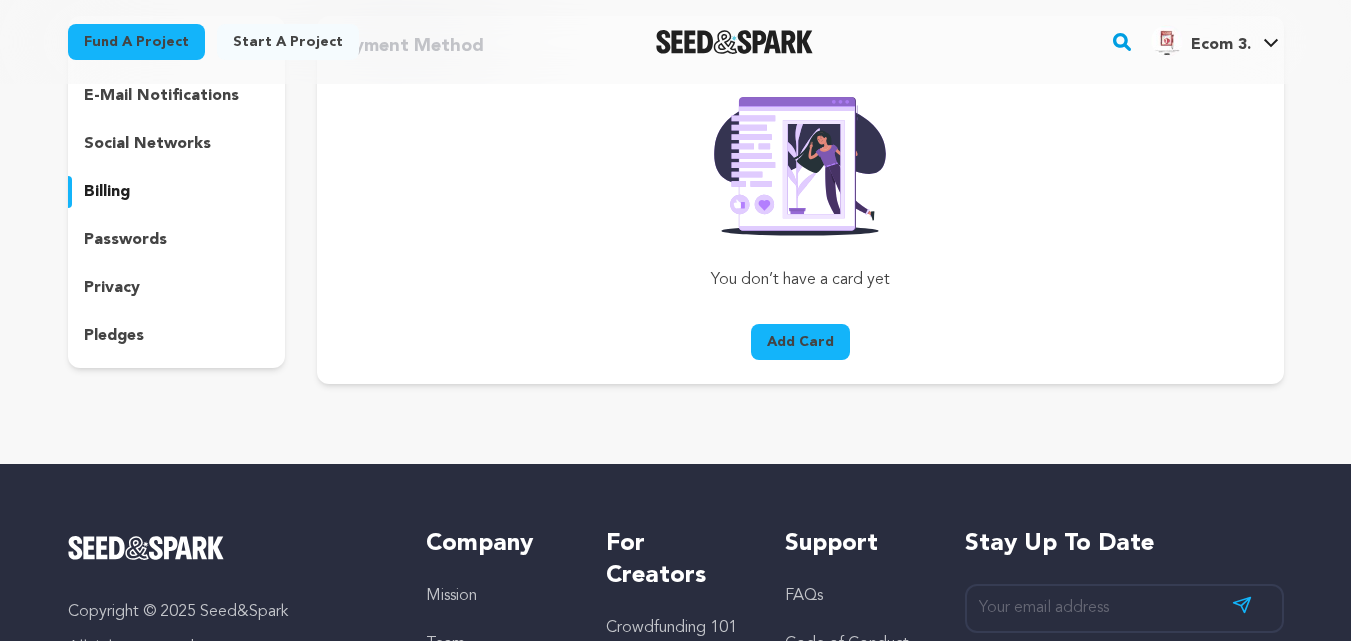 click on "edit profile
e-mail notifications
social networks
billing
passwords
privacy
pledges" at bounding box center [177, 192] 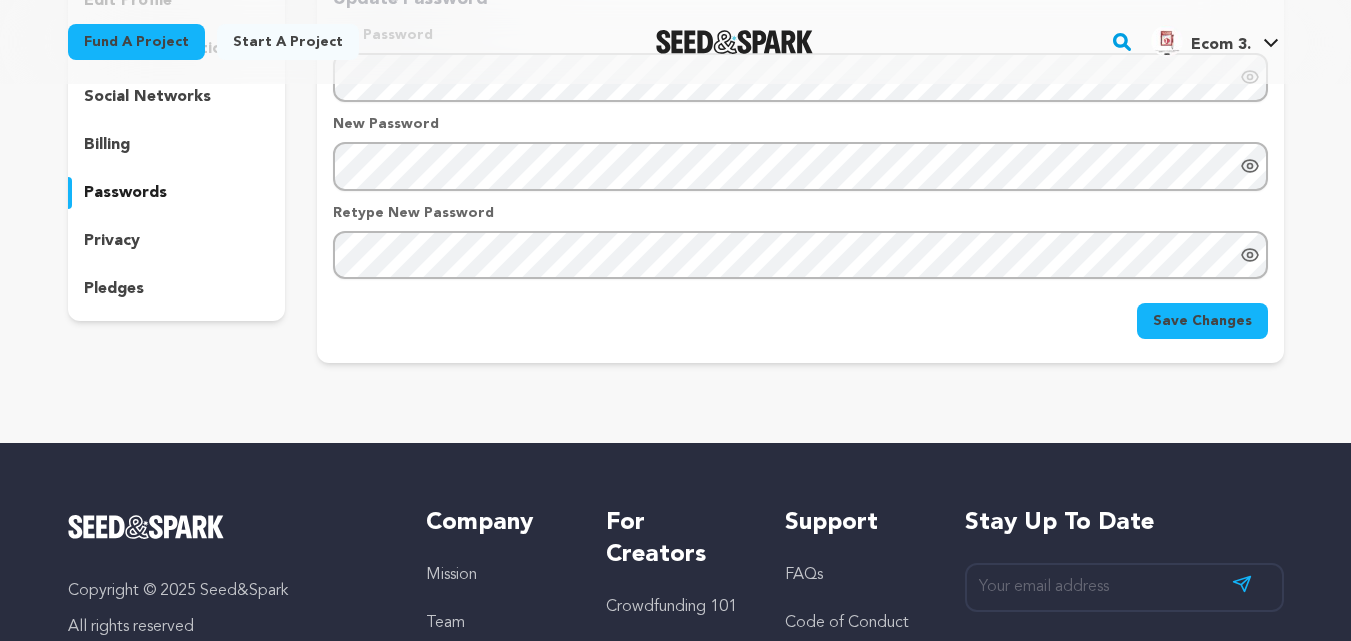 scroll, scrollTop: 238, scrollLeft: 0, axis: vertical 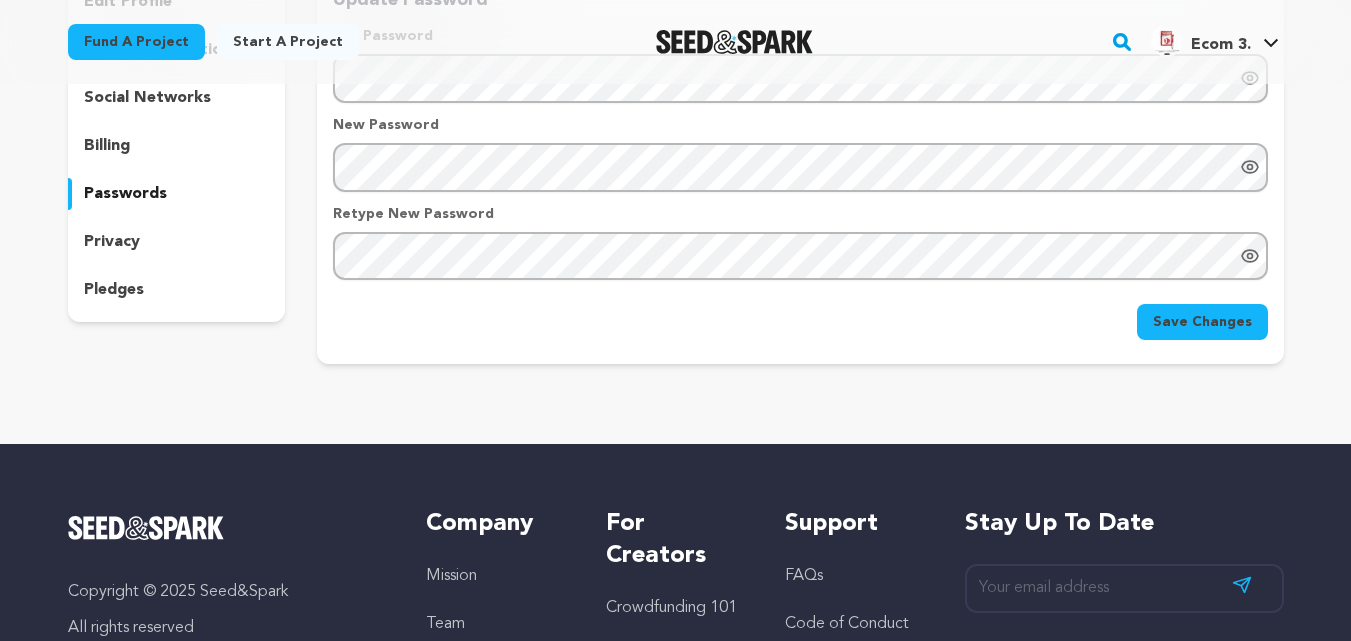 click on "billing" at bounding box center [107, 146] 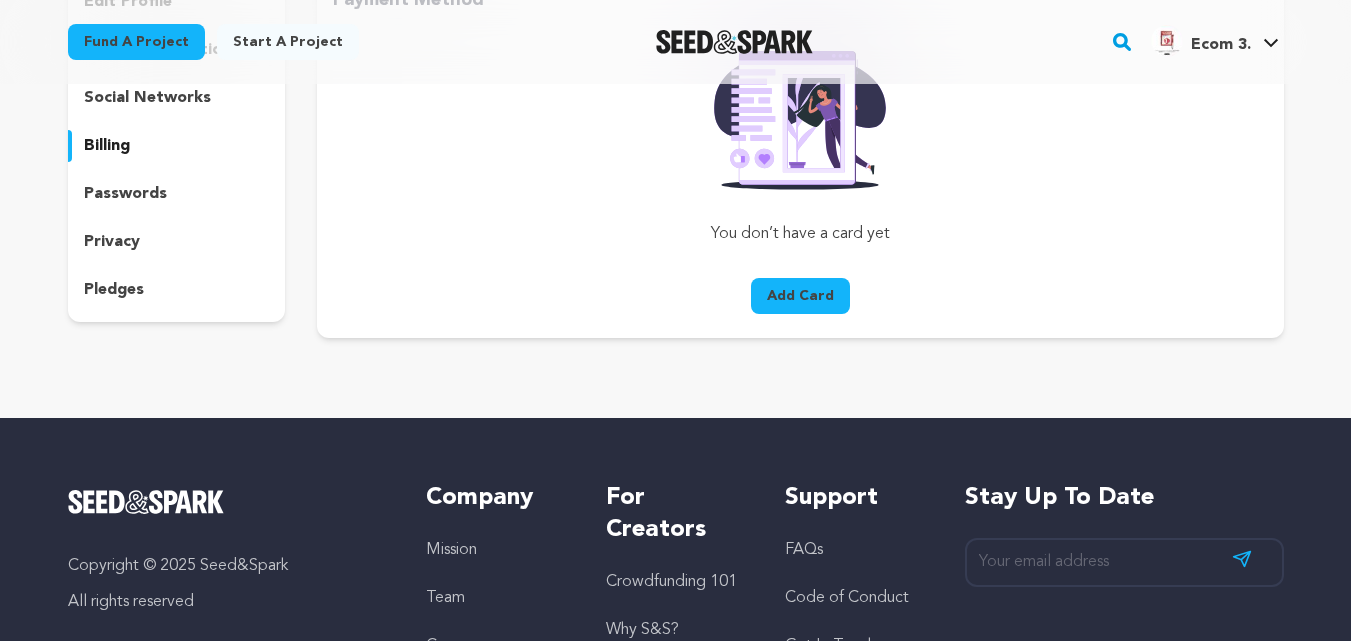 click on "social networks" at bounding box center [147, 98] 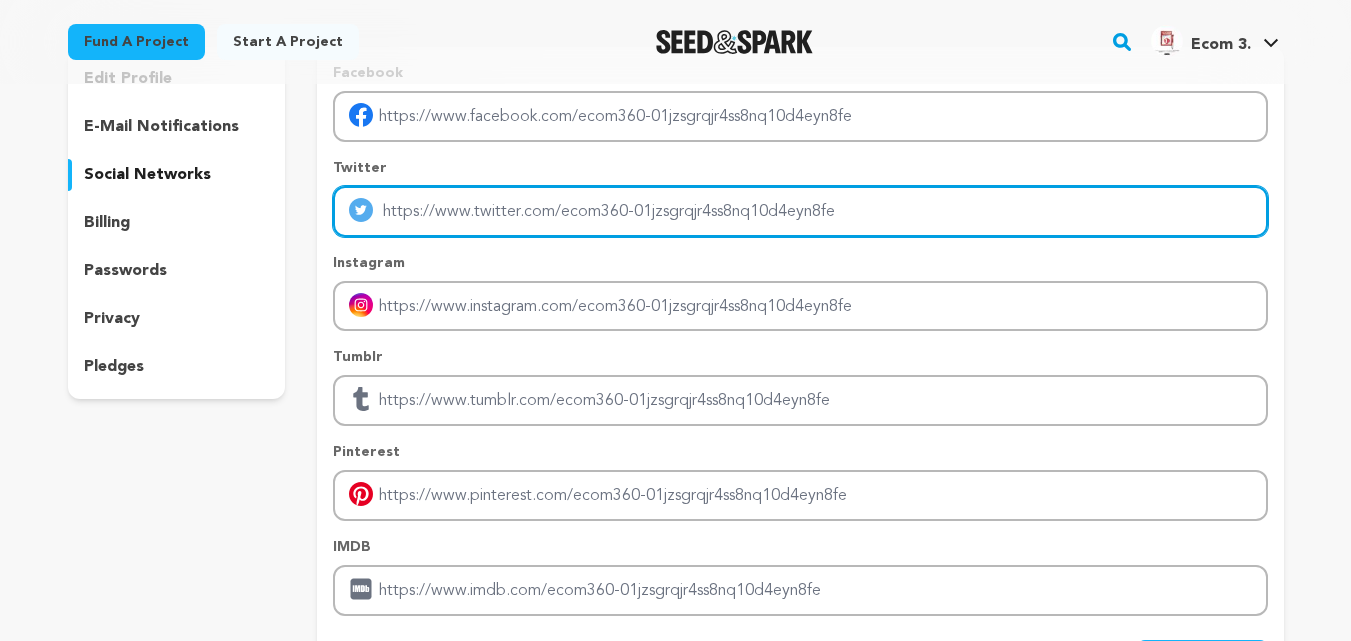 click on "Facebook
Twitter
Instagram
Tumblr
Pinterest
IMDB" at bounding box center [800, 339] 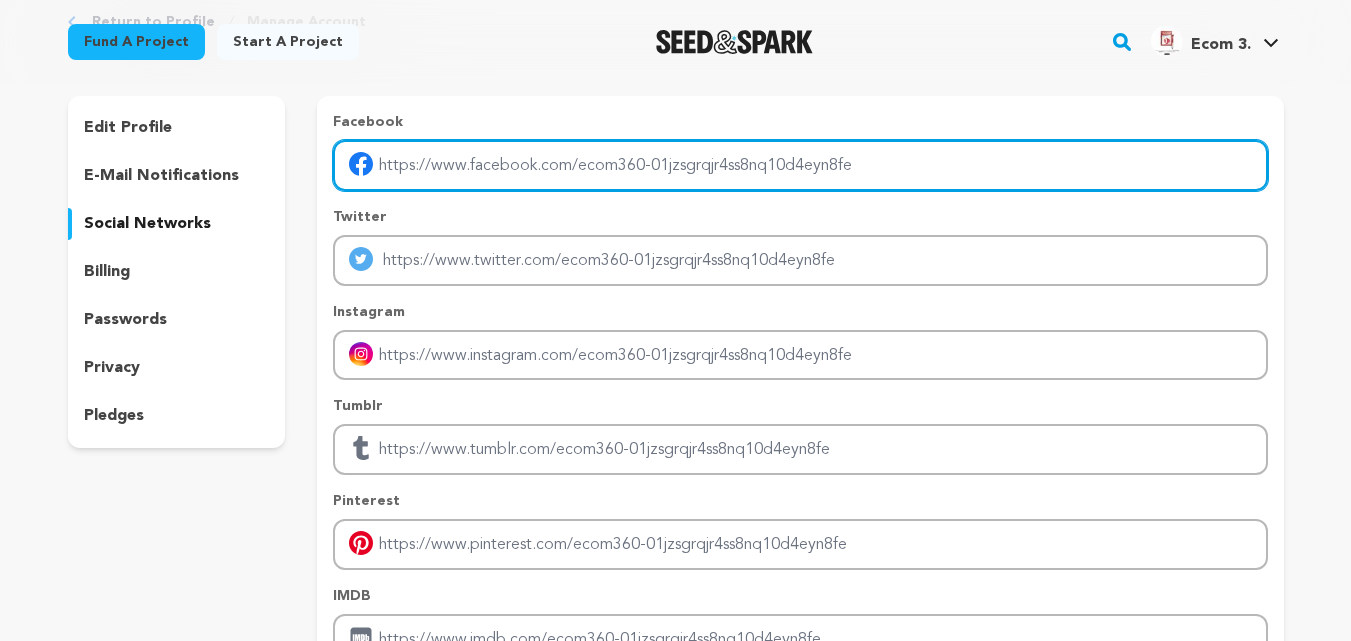 click at bounding box center [800, 165] 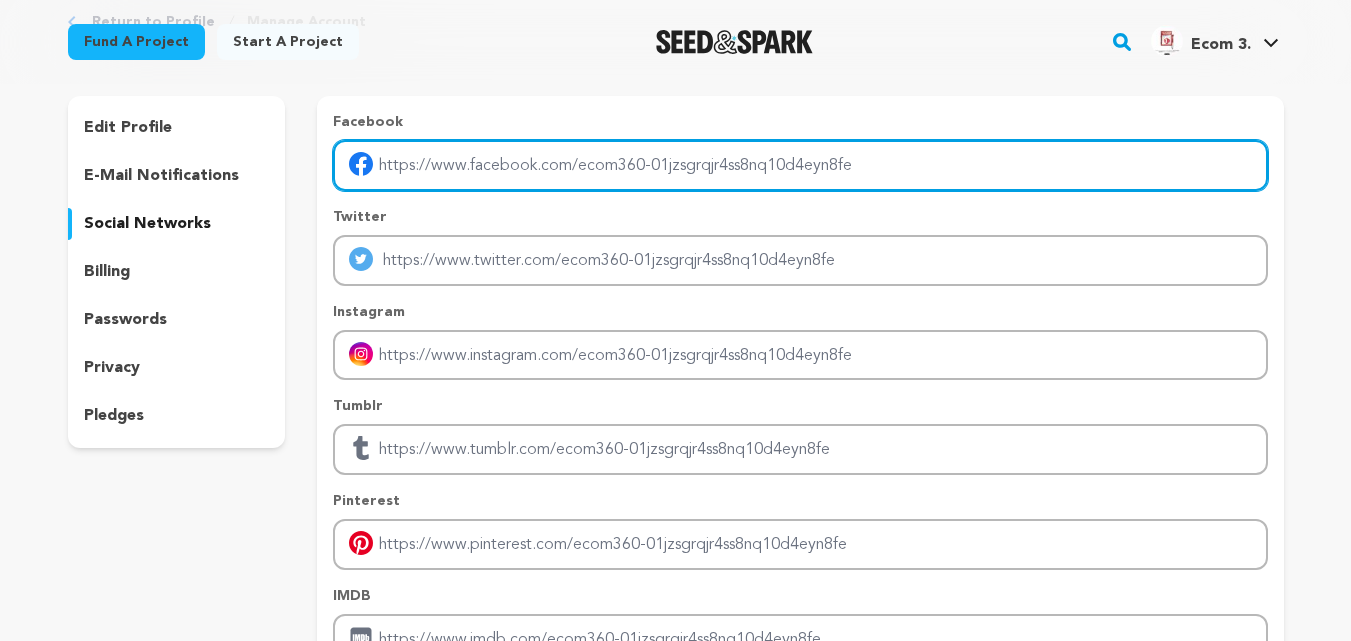 type on "https://www.facebook.com/ecom360digitalmarketing" 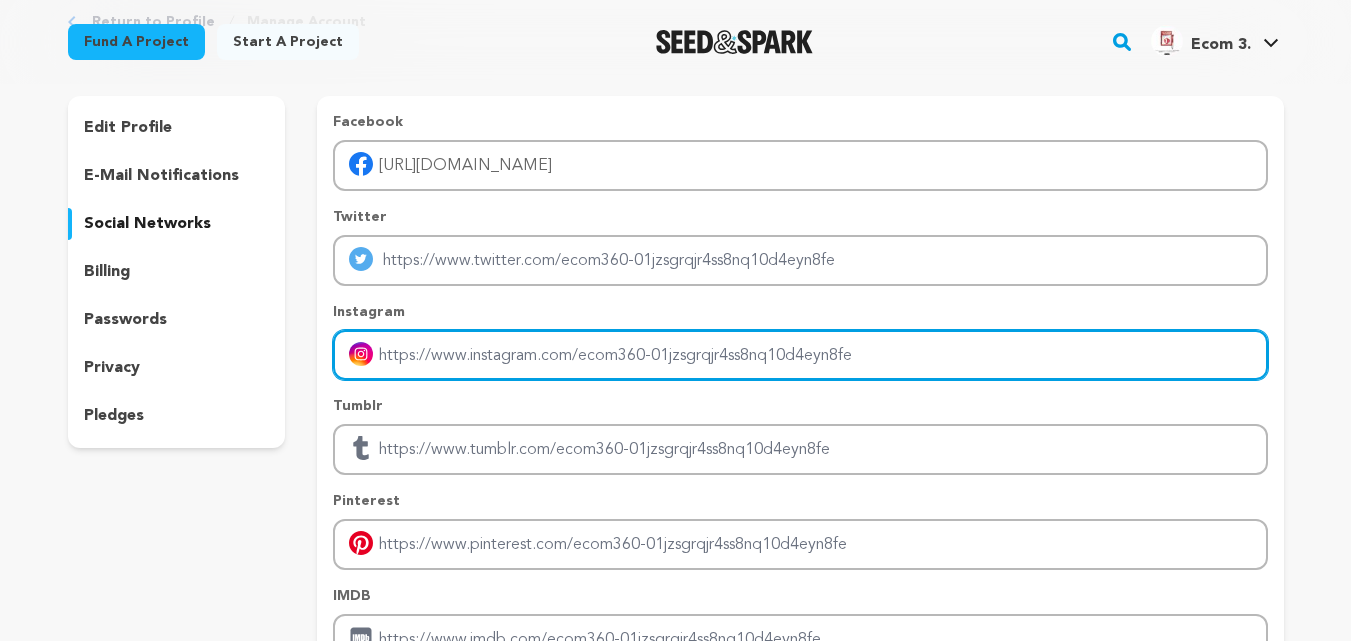 click at bounding box center (800, 355) 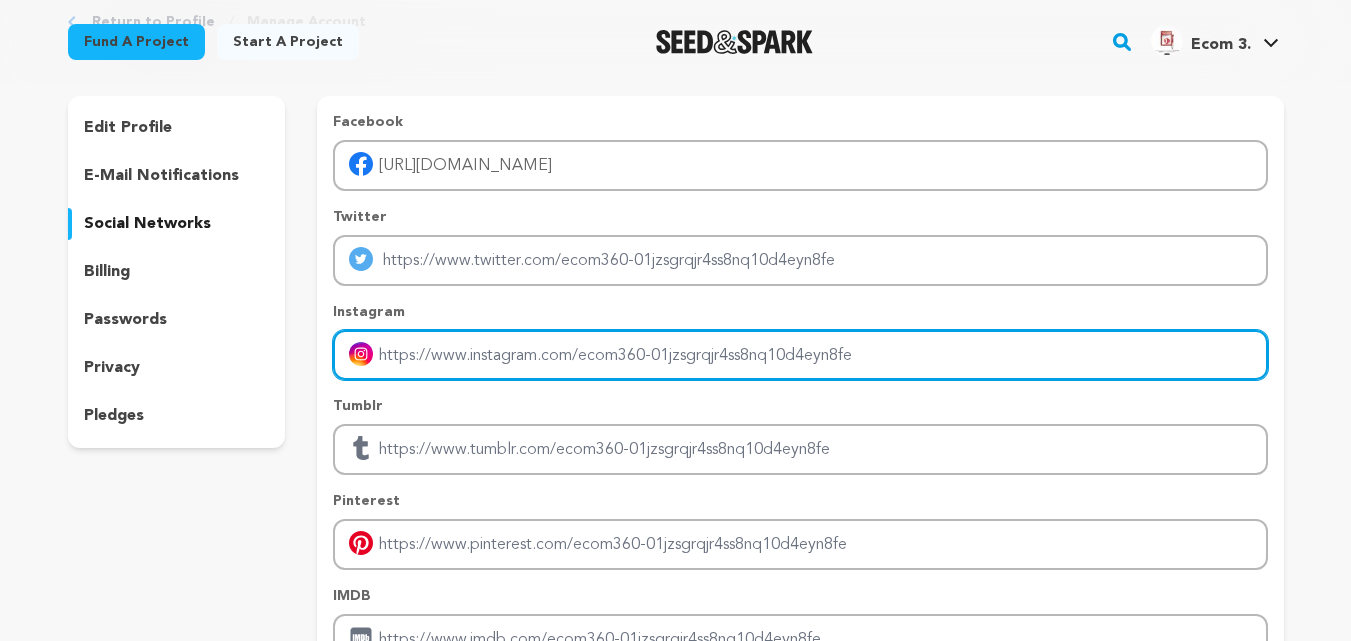 paste on "https://ecom360.co.in/" 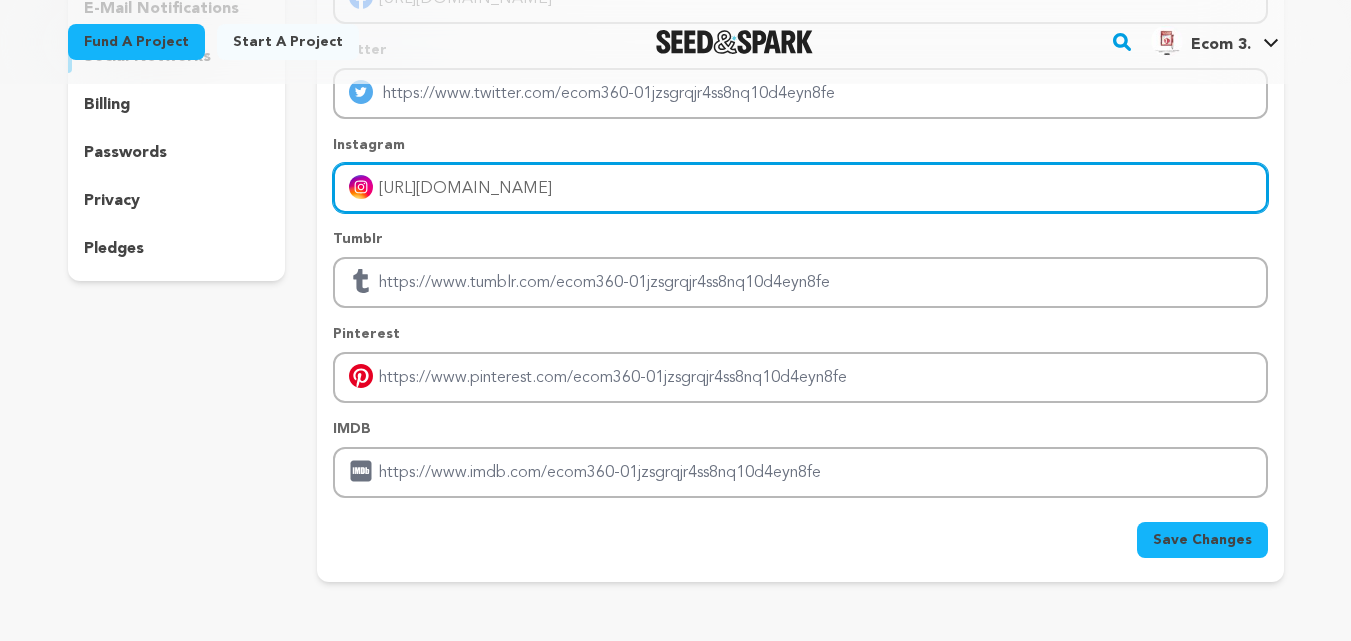 scroll, scrollTop: 282, scrollLeft: 0, axis: vertical 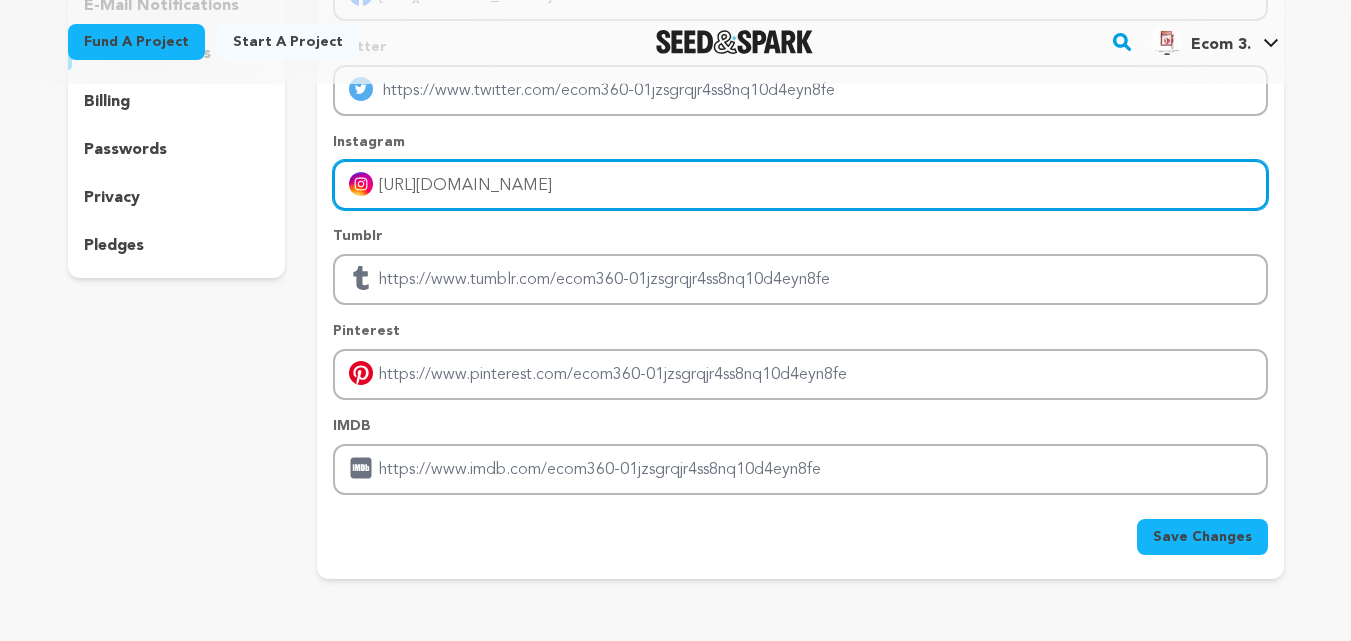 type on "https://ecom360.co.in/" 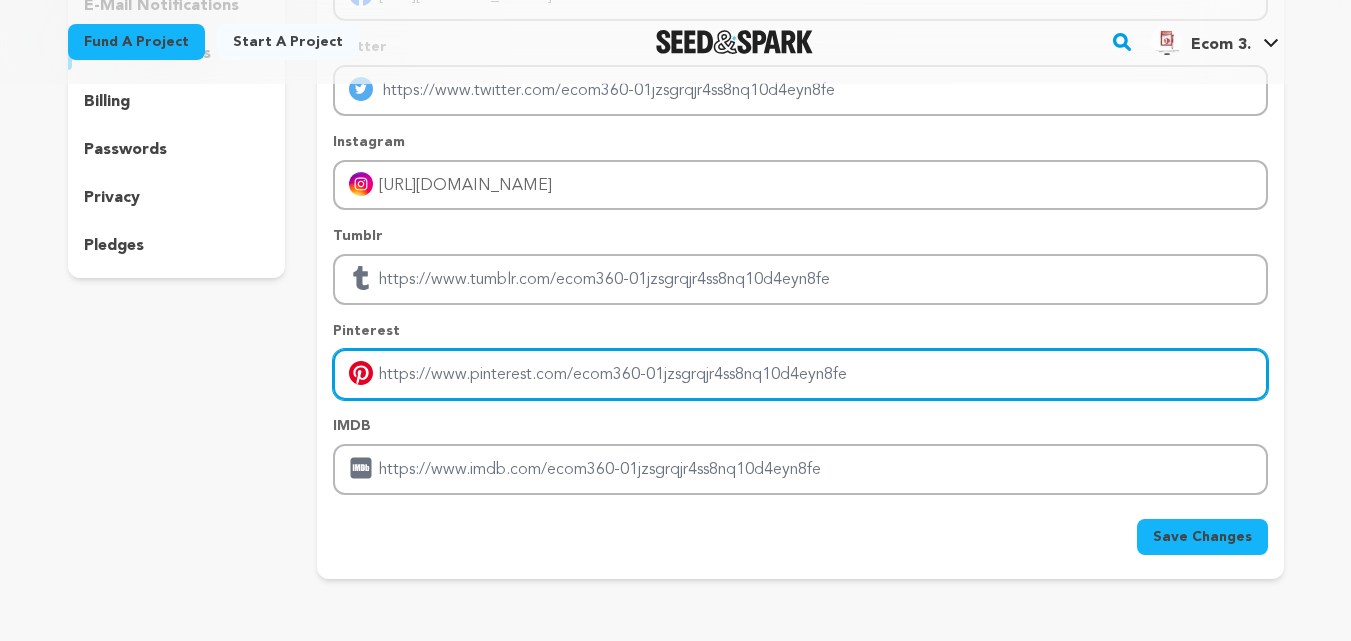 click at bounding box center [800, 374] 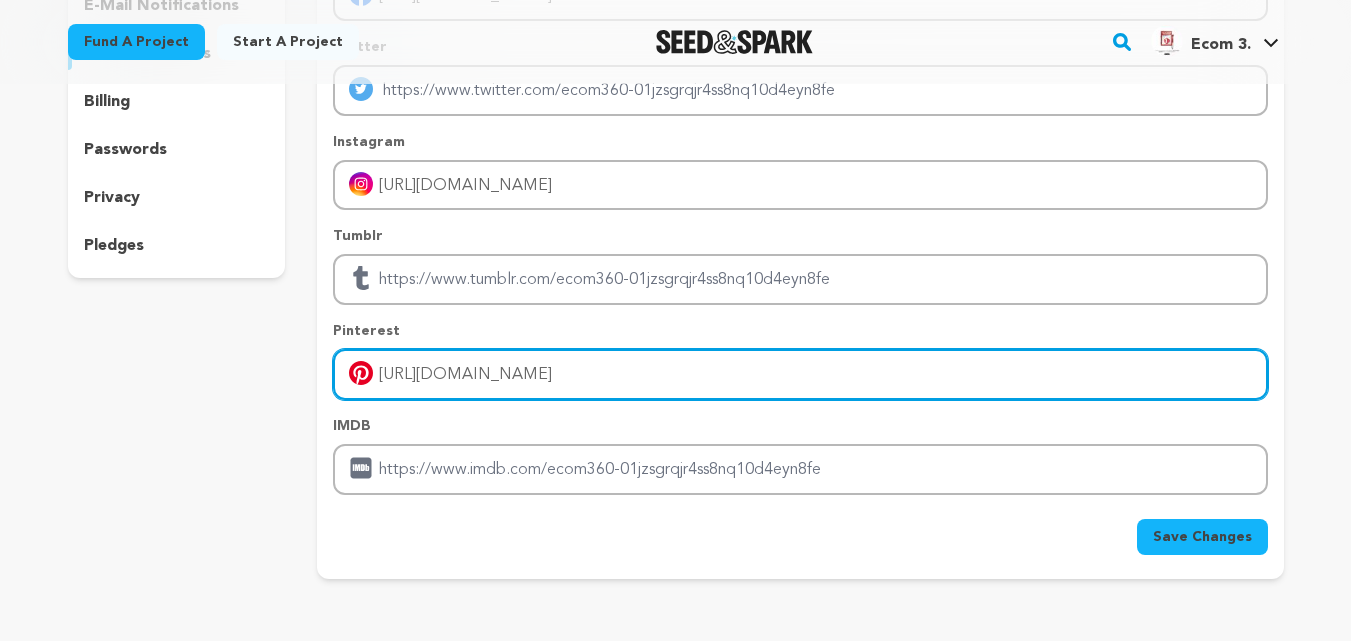 type on "https://ecom360.co.in/" 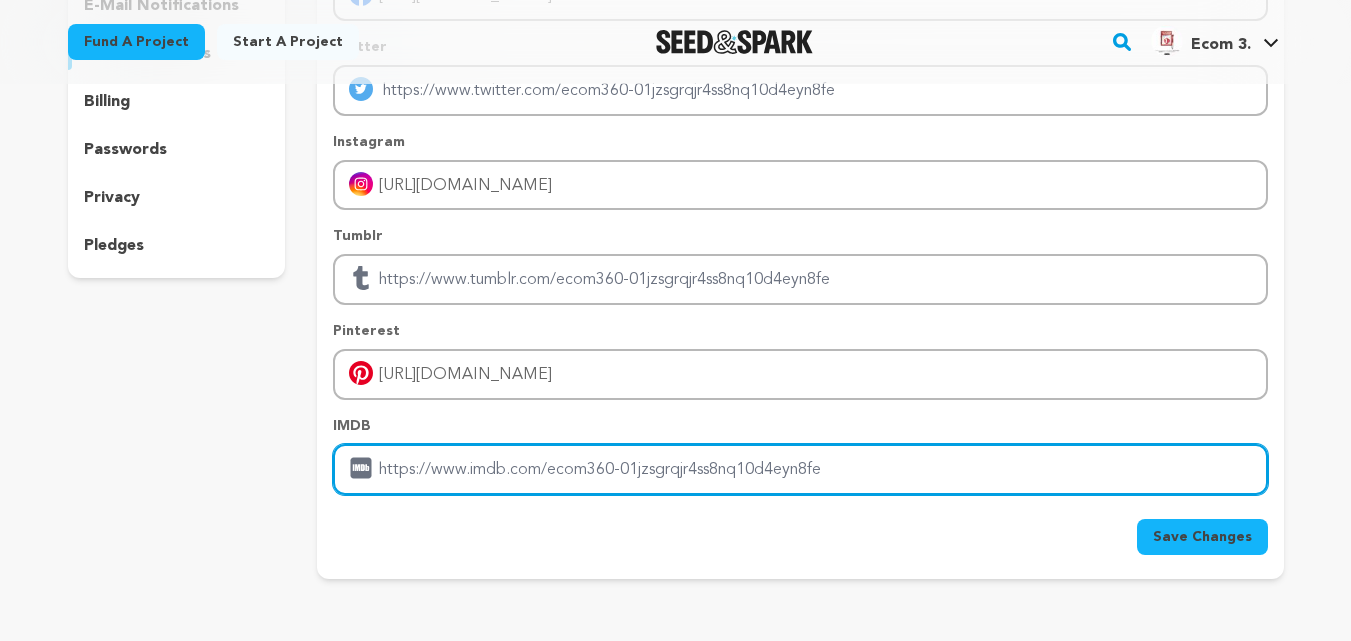 click at bounding box center (800, 469) 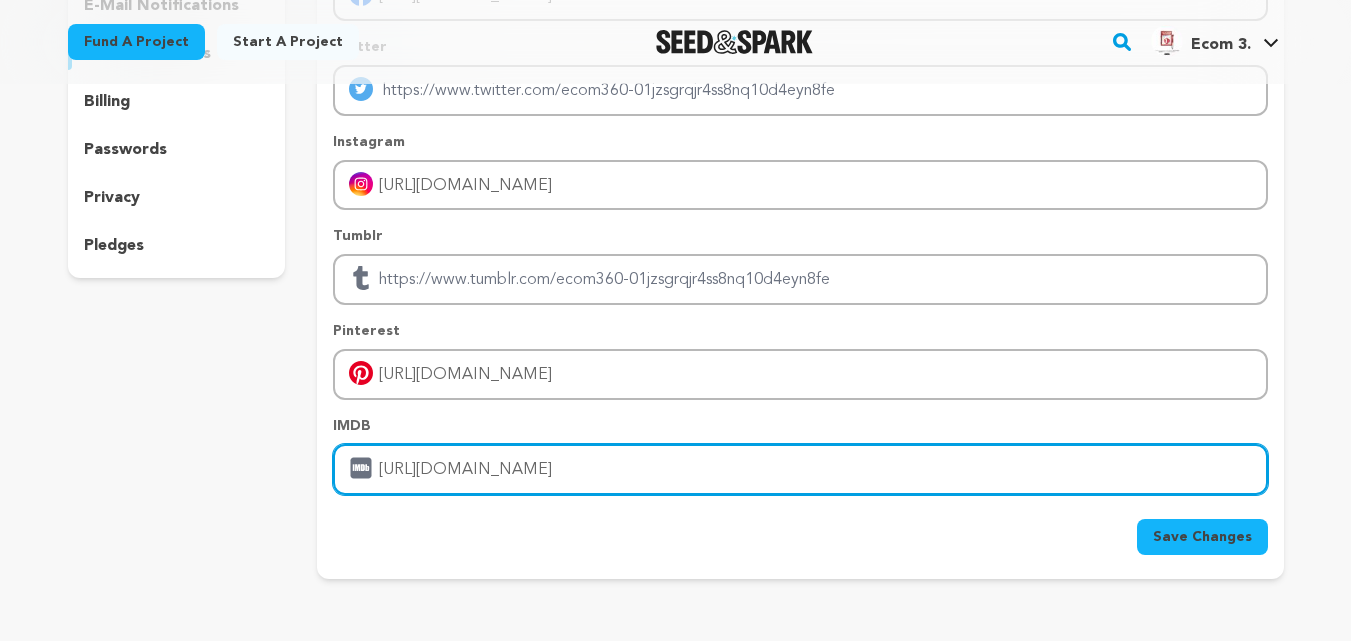 type on "[URL][DOMAIN_NAME]" 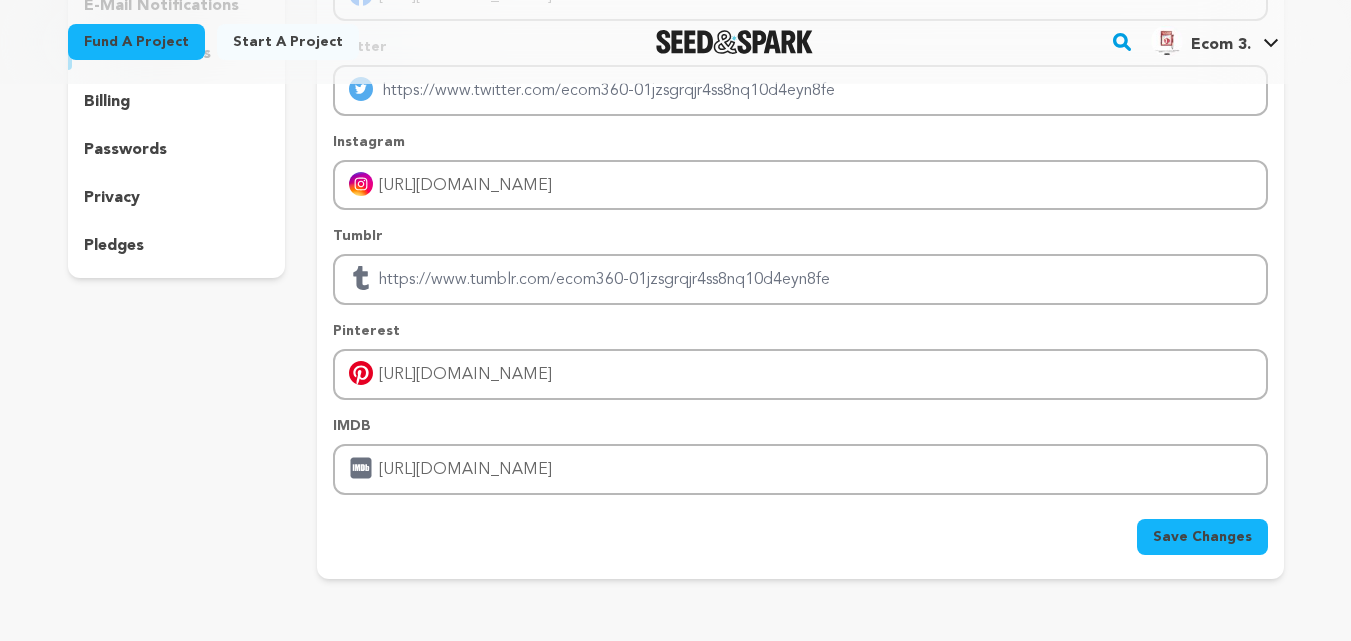 click on "Save Changes" at bounding box center (1202, 537) 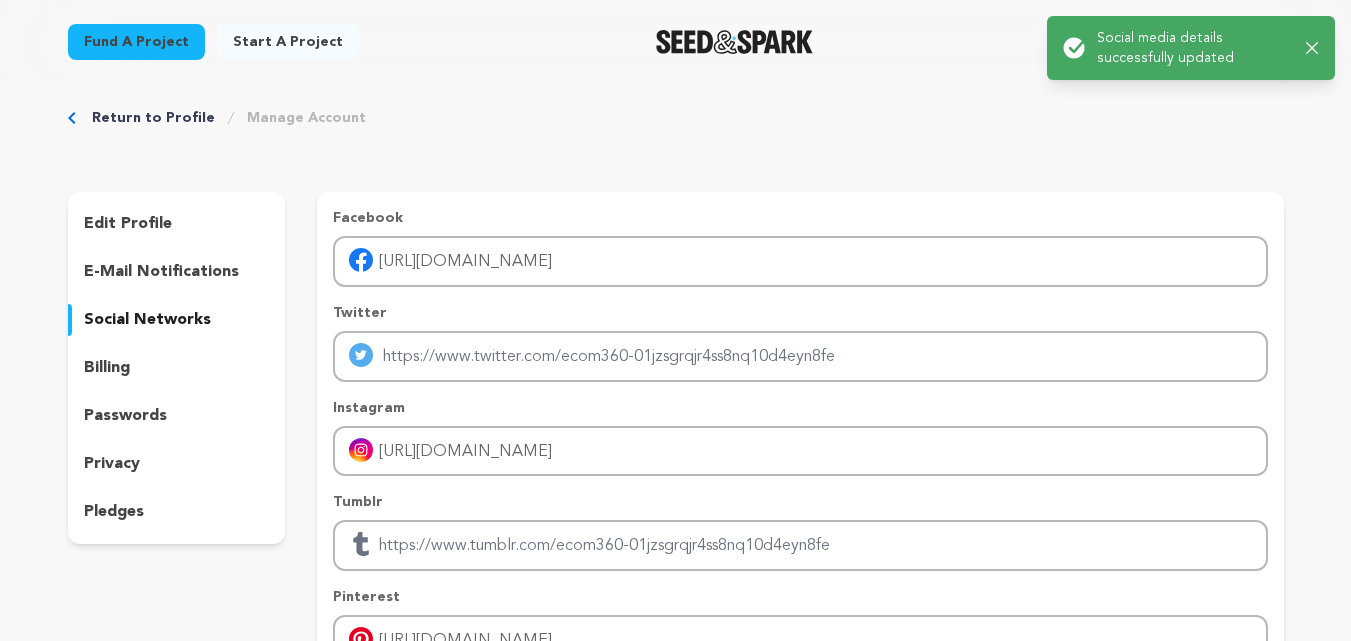 scroll, scrollTop: 0, scrollLeft: 0, axis: both 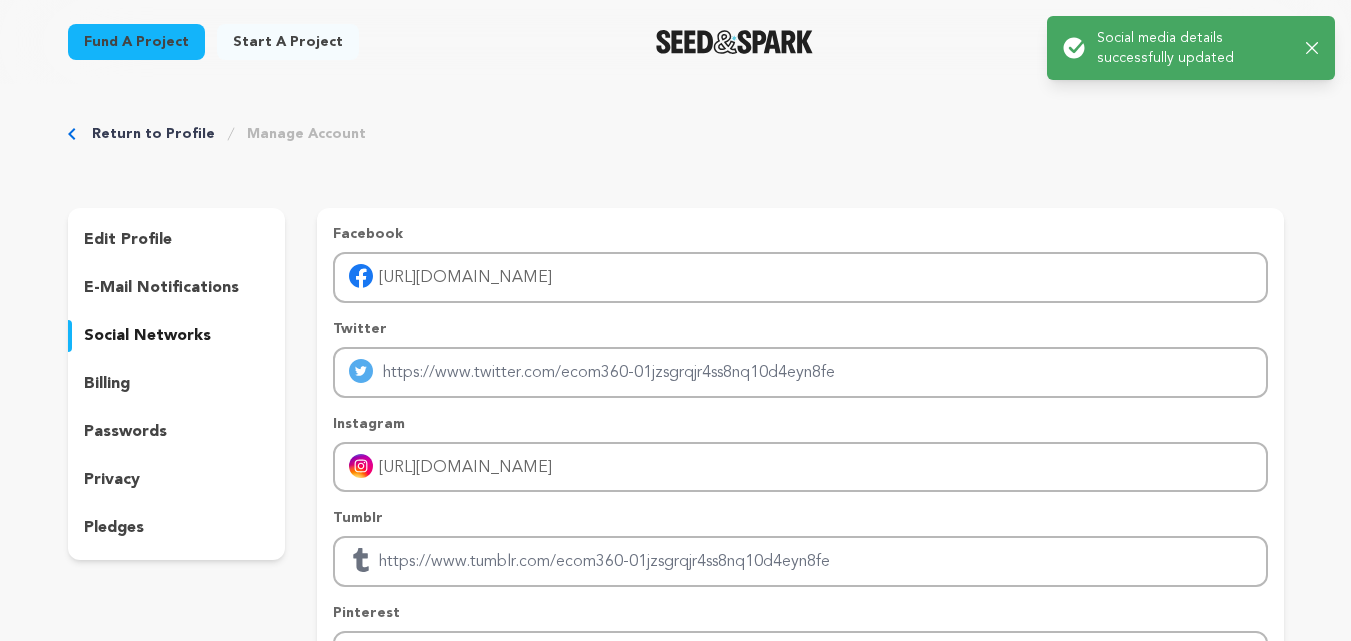 click on "e-mail notifications" at bounding box center (177, 288) 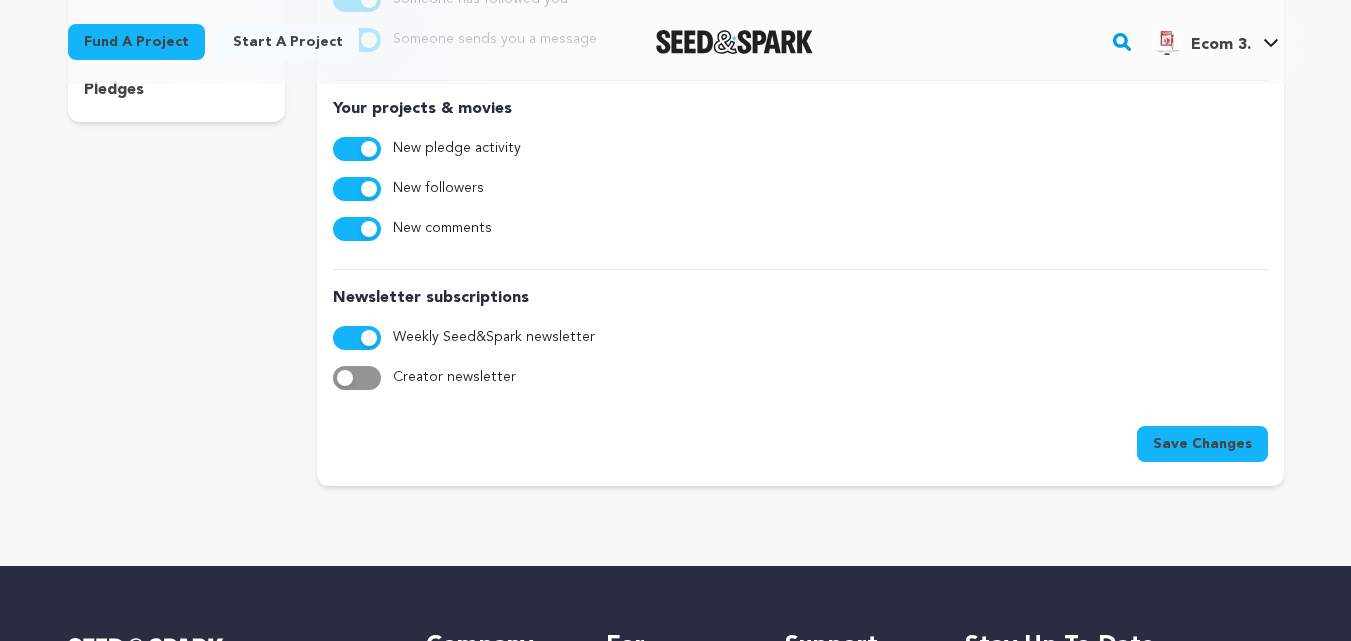 scroll, scrollTop: 430, scrollLeft: 0, axis: vertical 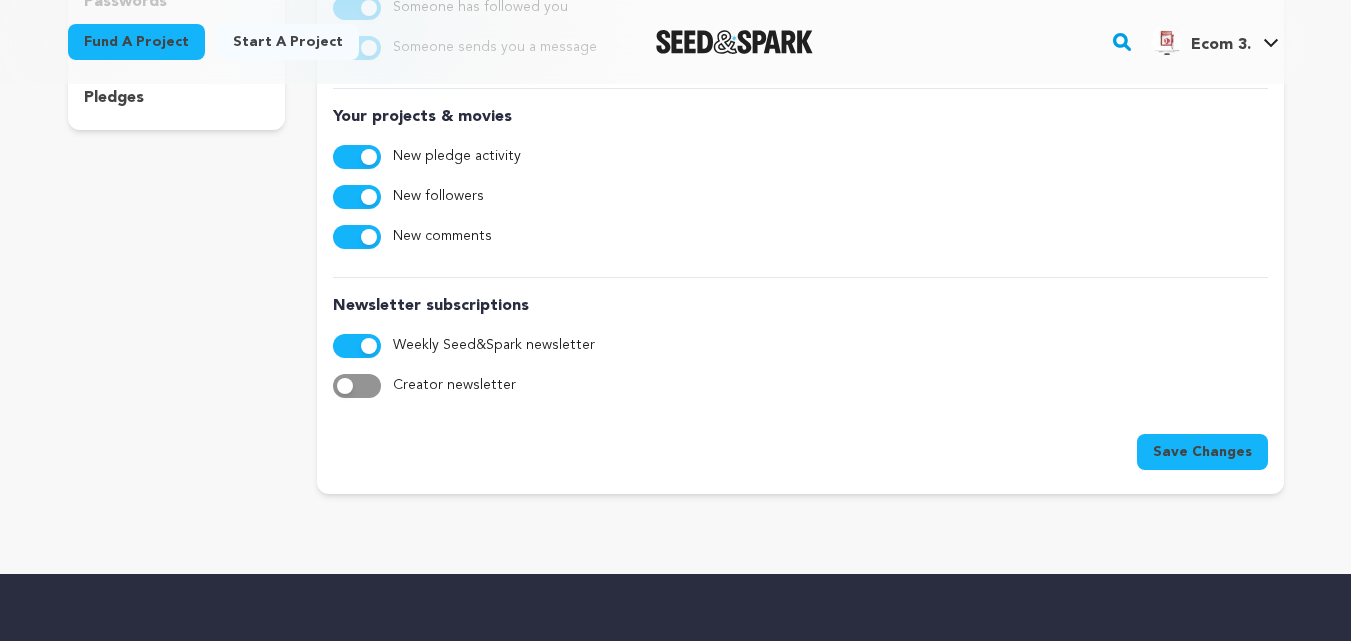click on "Project updates
Updates on projects you've supported
Community
Someone has followed you
Someone sends you a message
Your projects & movies
New pledge activity
New followers
New comments
Newsletter subscriptions
Weekly Seed&Spark newsletter" at bounding box center [800, 158] 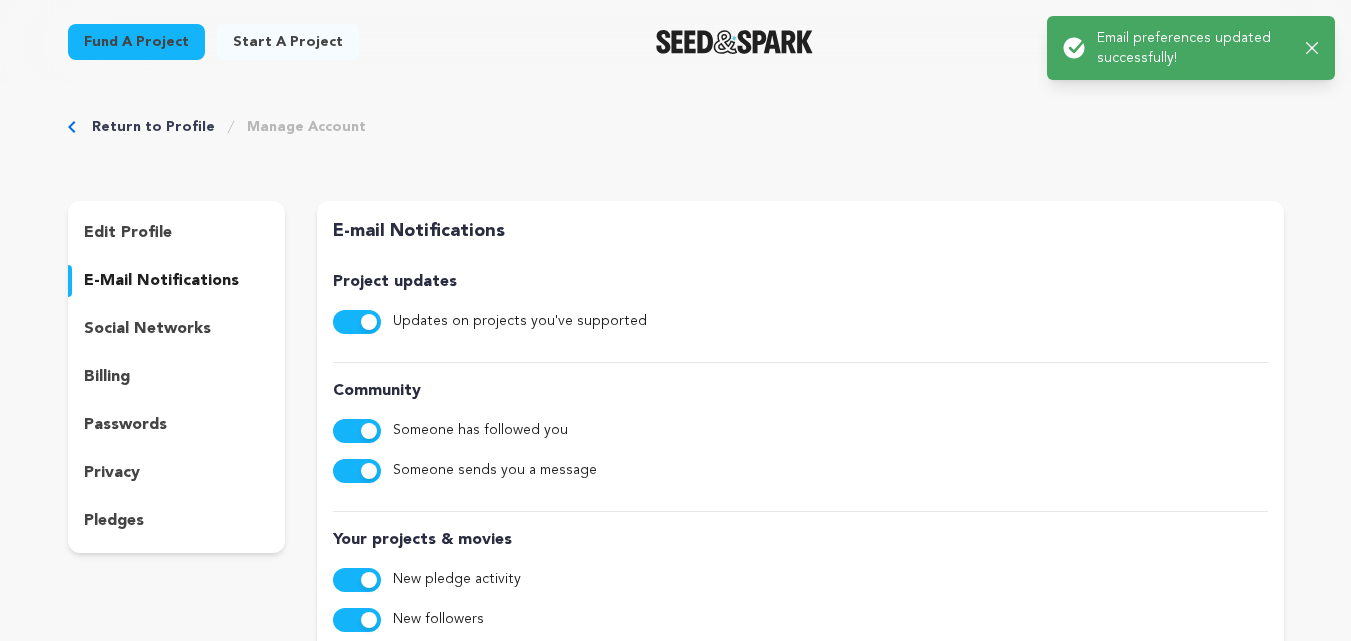 scroll, scrollTop: 0, scrollLeft: 0, axis: both 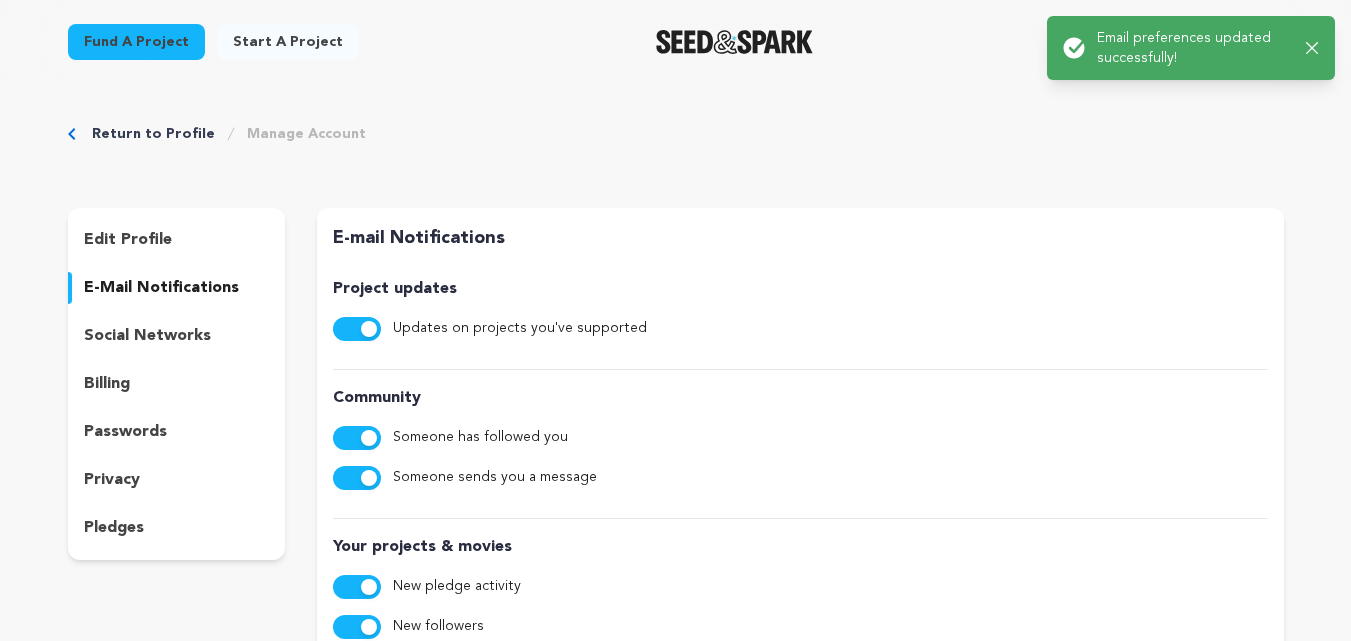 click on "edit profile" at bounding box center (128, 240) 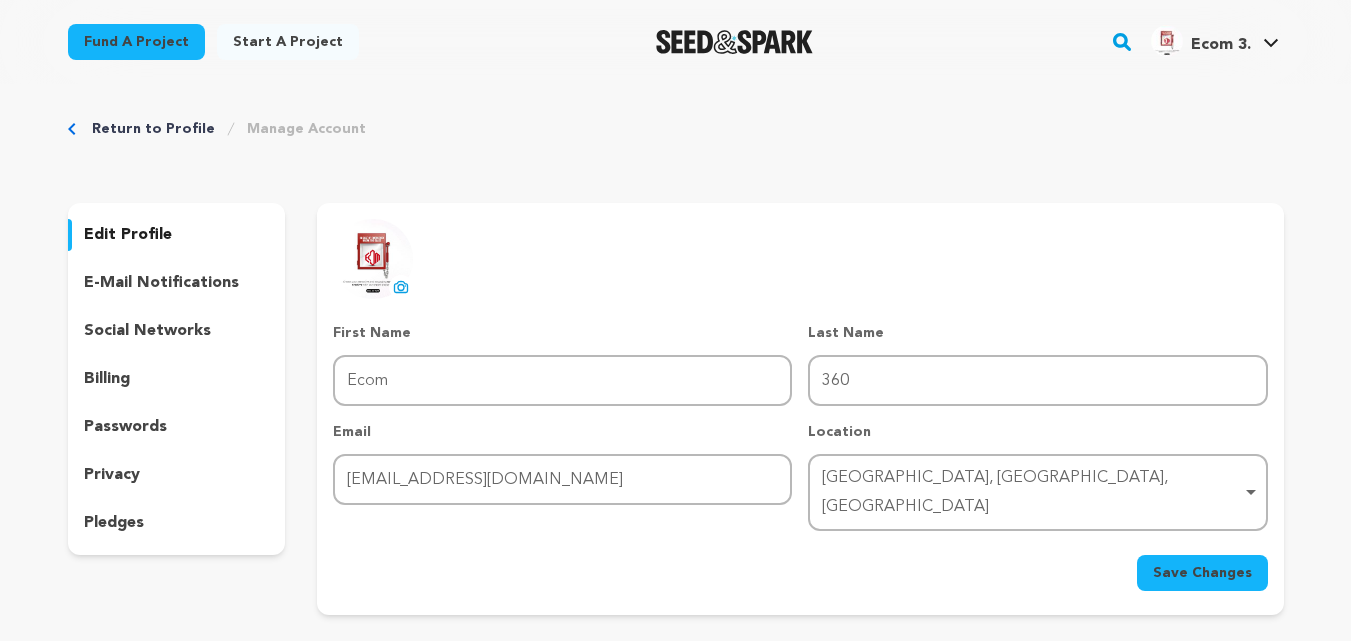 scroll, scrollTop: 0, scrollLeft: 0, axis: both 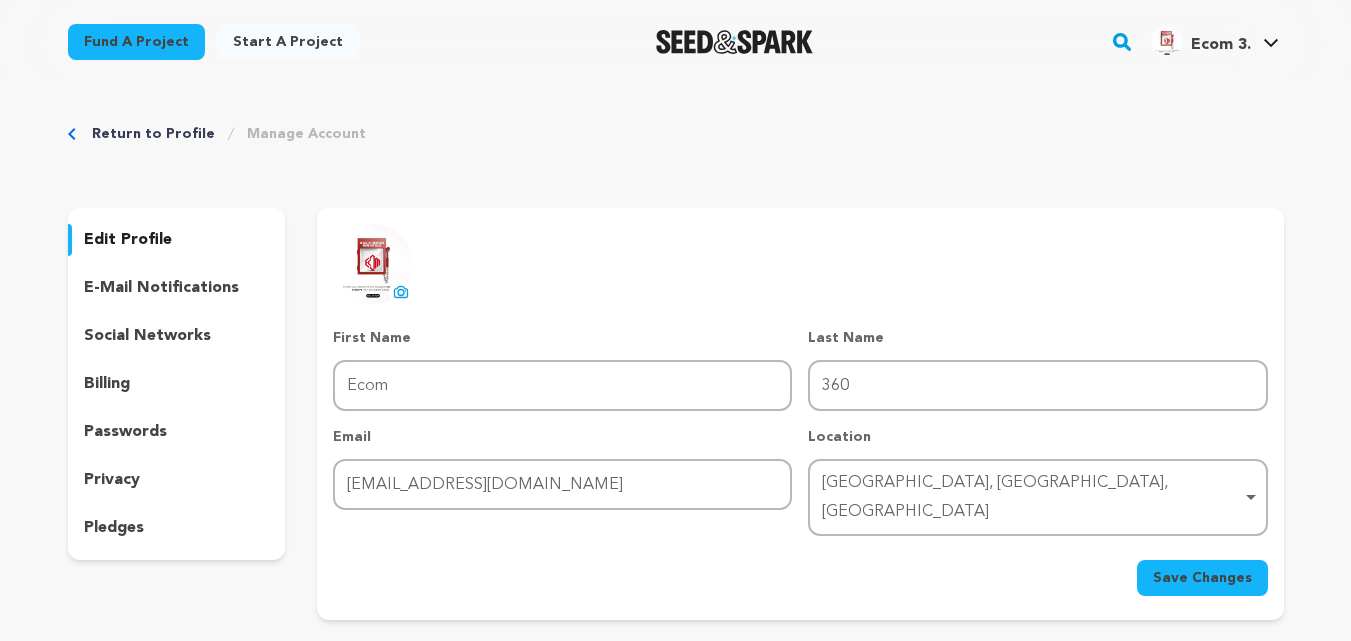 click on "Return to Profile" at bounding box center (153, 134) 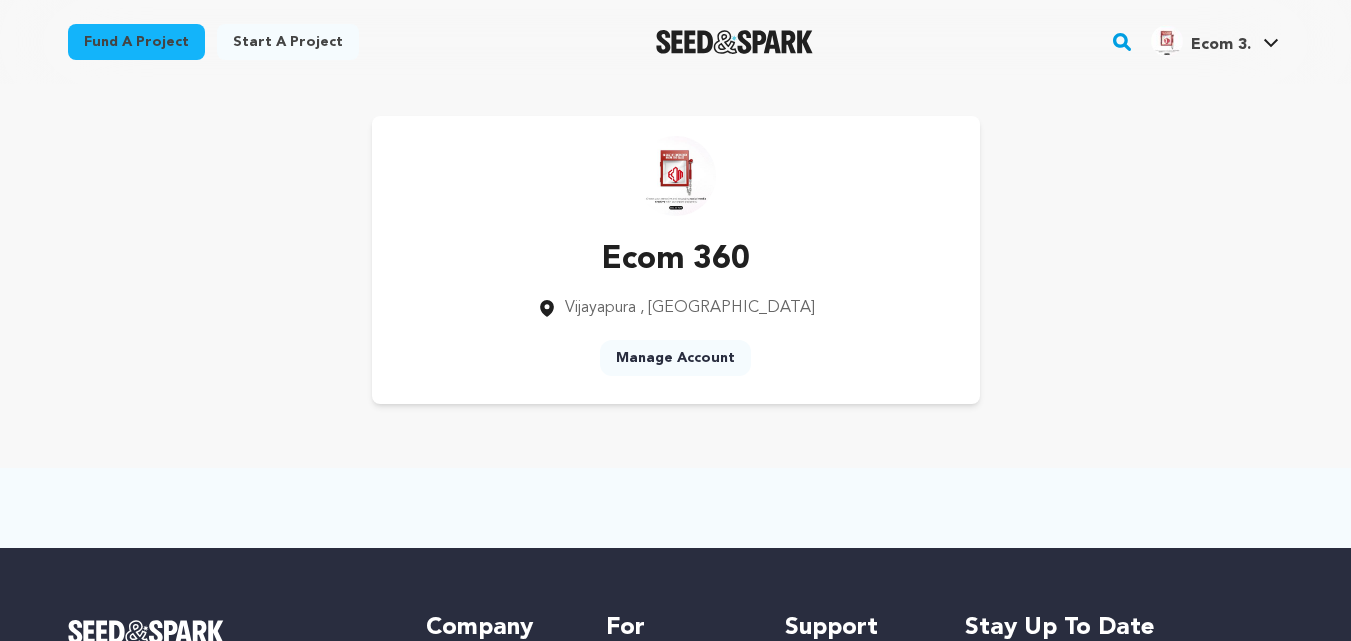 scroll, scrollTop: 0, scrollLeft: 0, axis: both 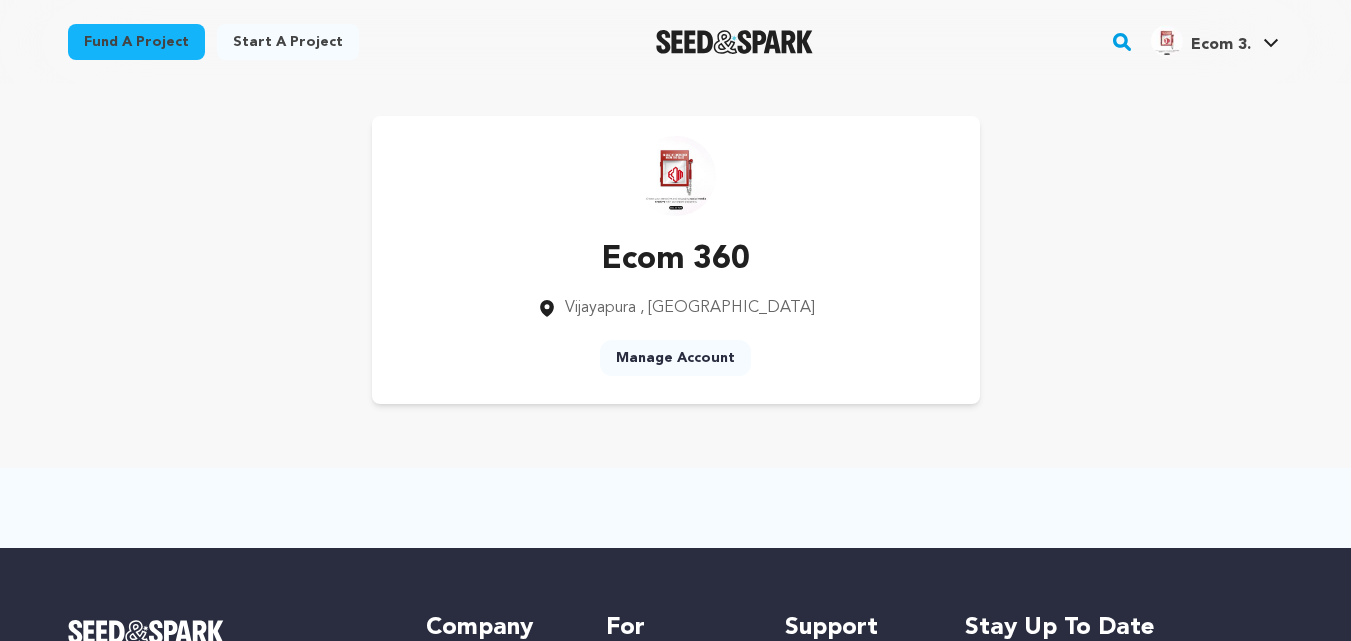 click on "Manage Account" at bounding box center [675, 358] 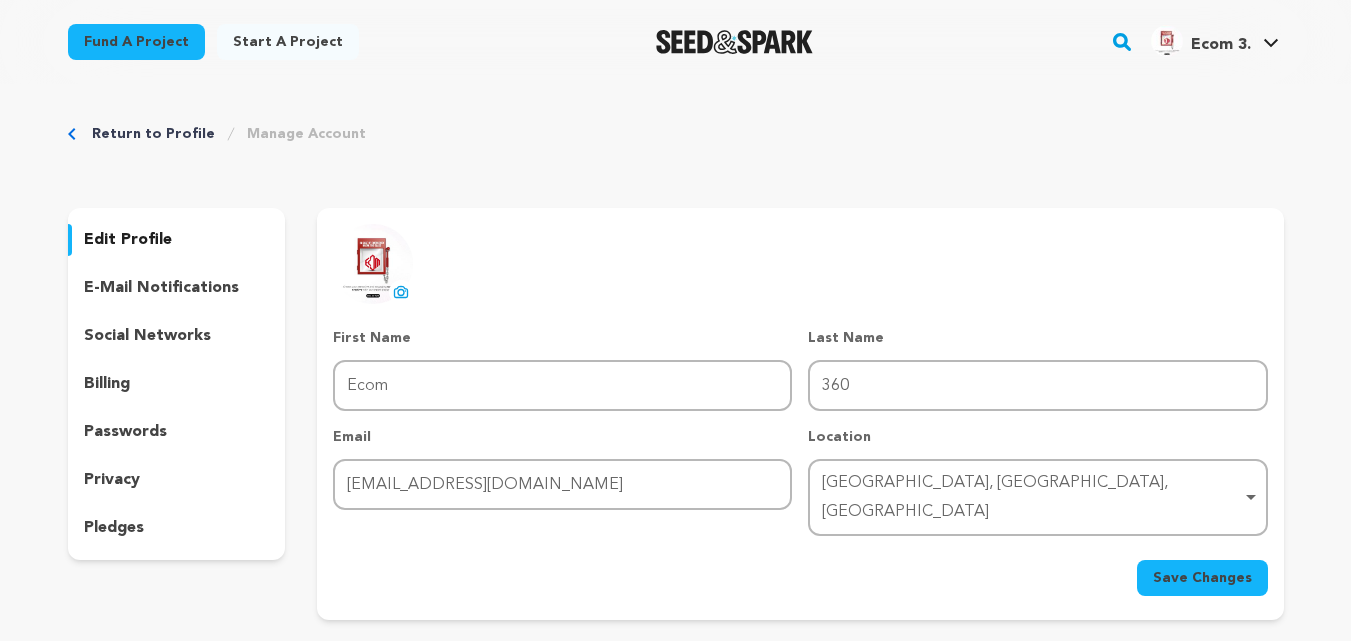 scroll, scrollTop: 0, scrollLeft: 0, axis: both 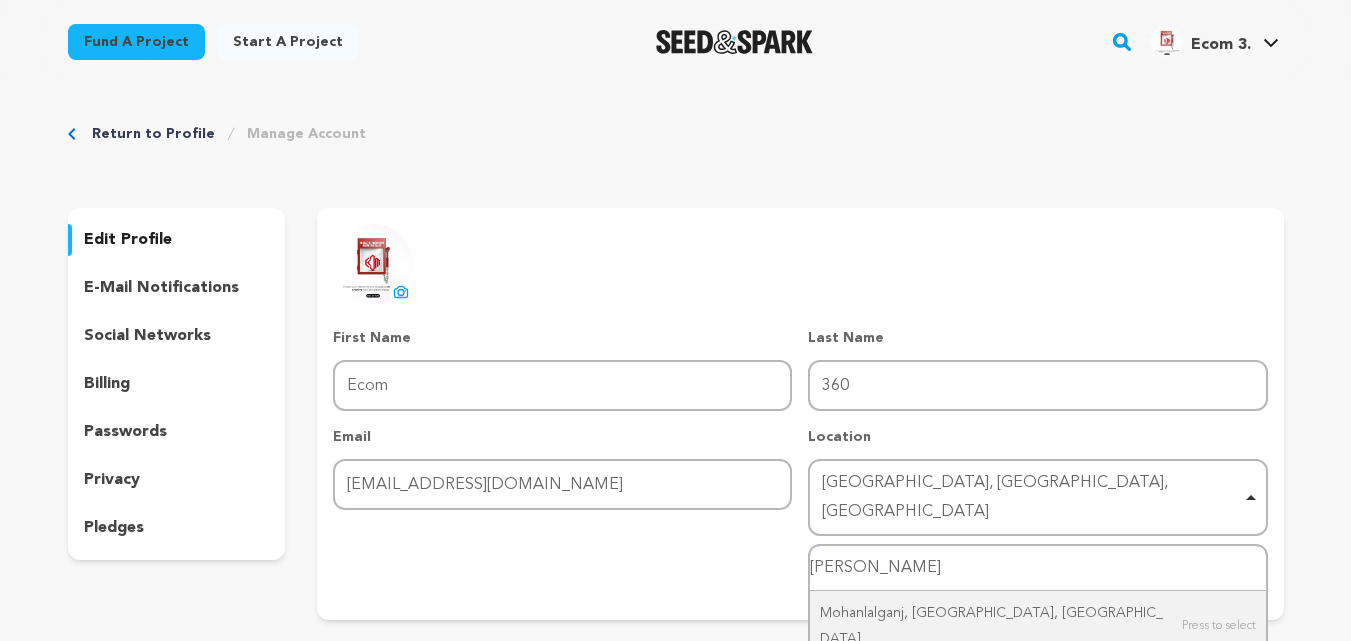 type on "Mohan Nagar" 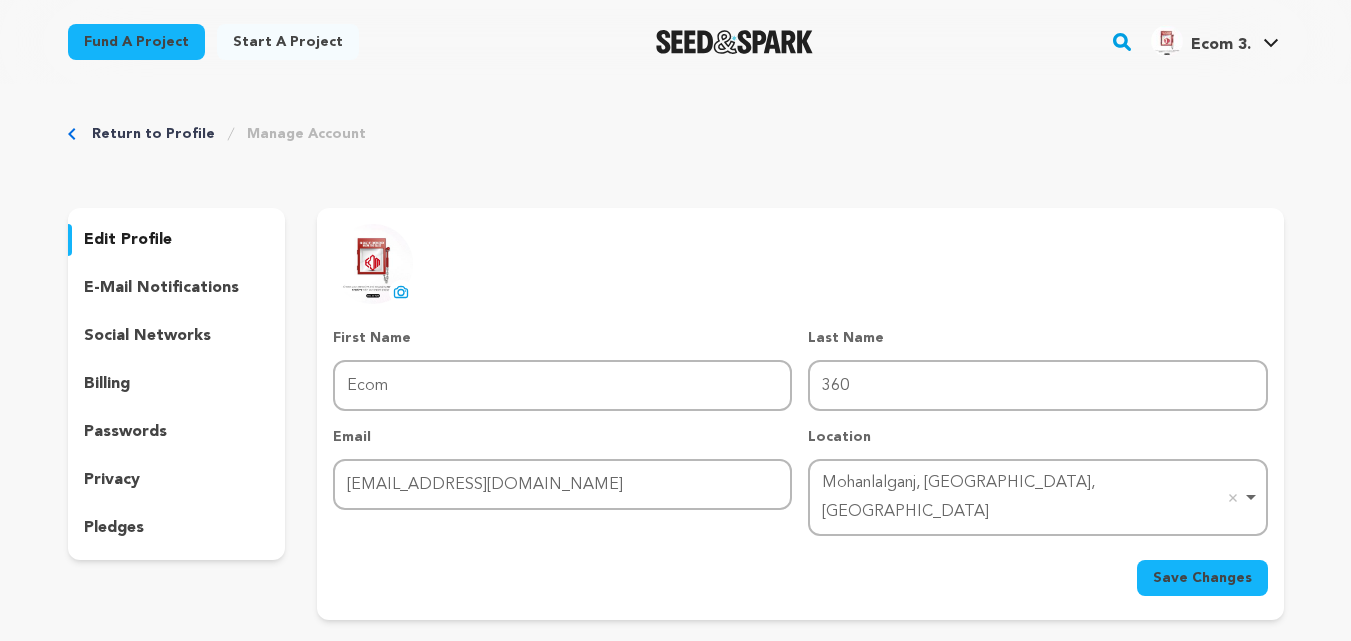 click on "Mohanlalganj, Uttar Pradesh, India Remove item" at bounding box center [1031, 498] 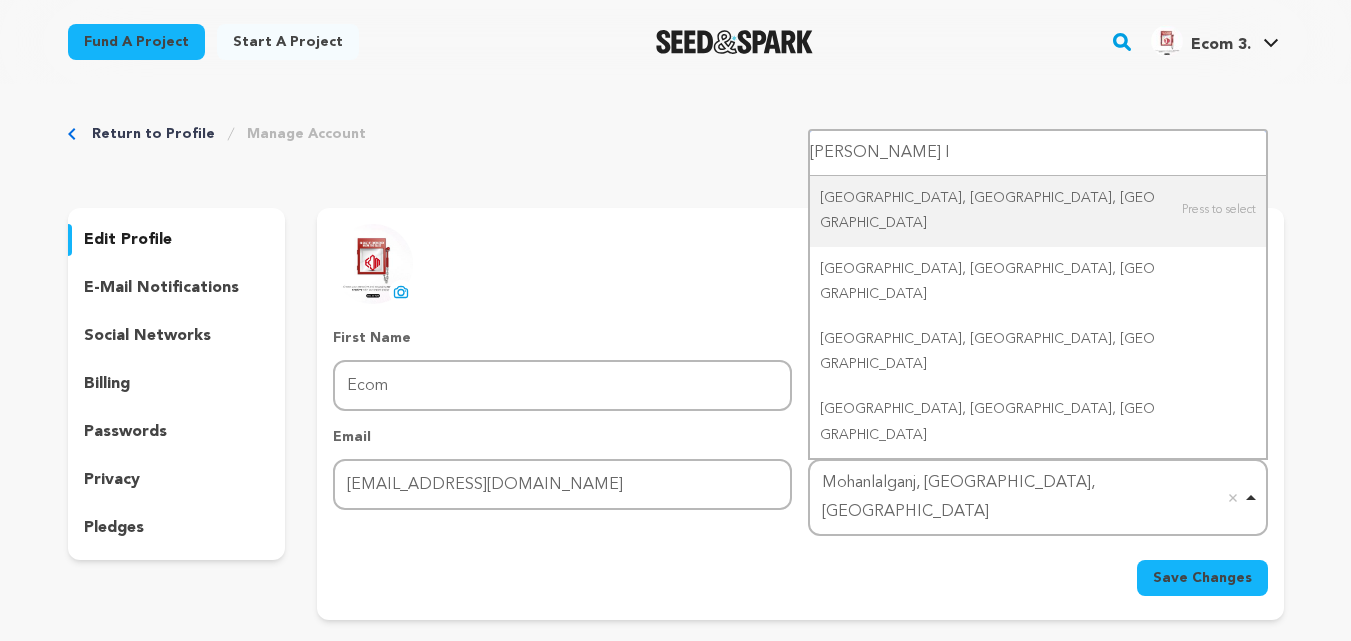 type on "Mohan Nagar" 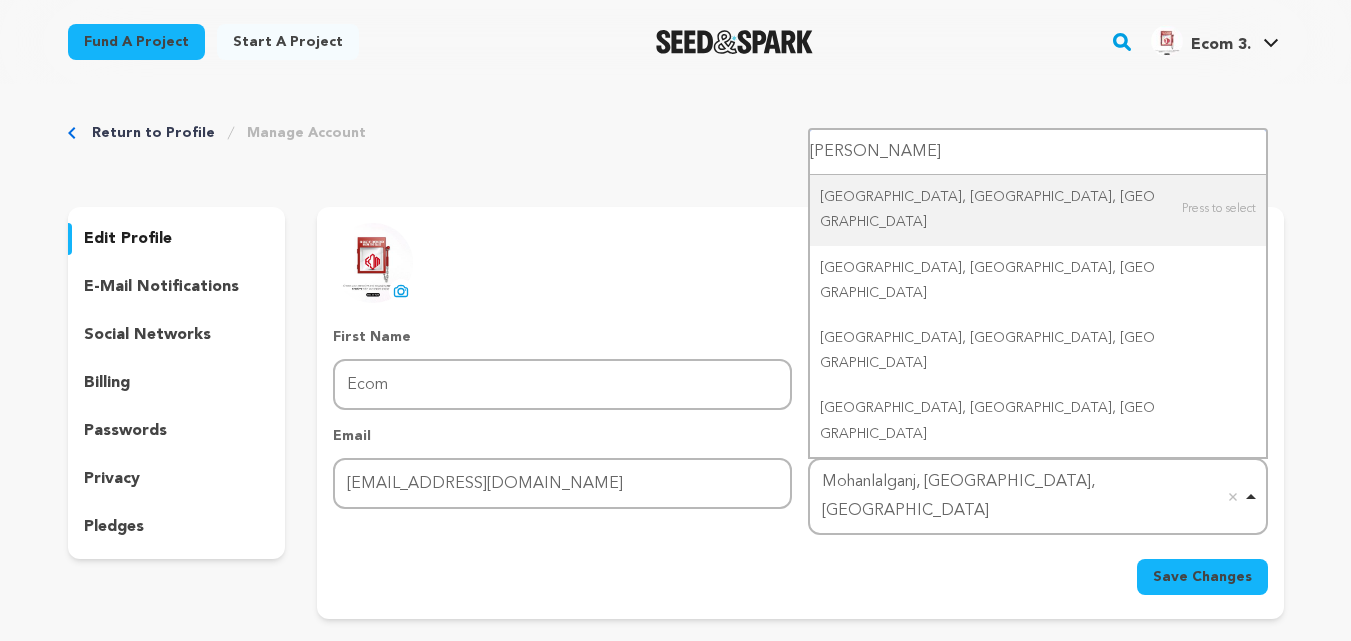 scroll, scrollTop: 0, scrollLeft: 0, axis: both 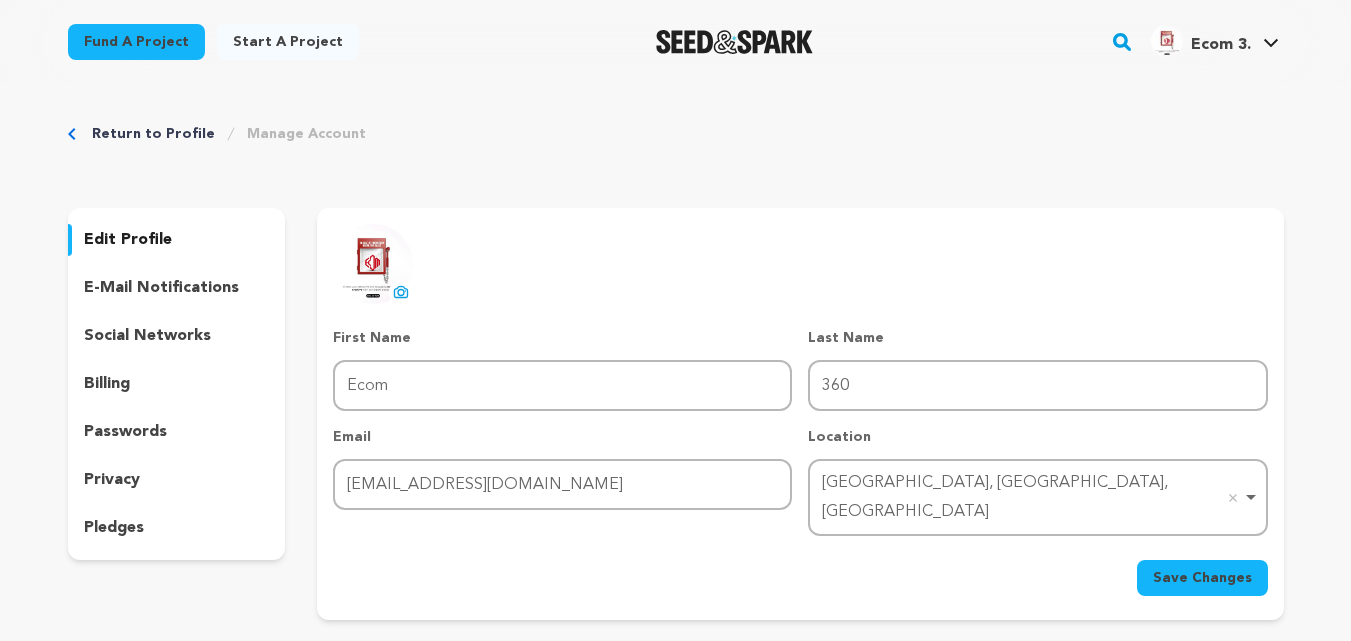 click on "Mohan, Gujarat, India Mohan, Gujarat, India Remove item" at bounding box center [1037, 498] 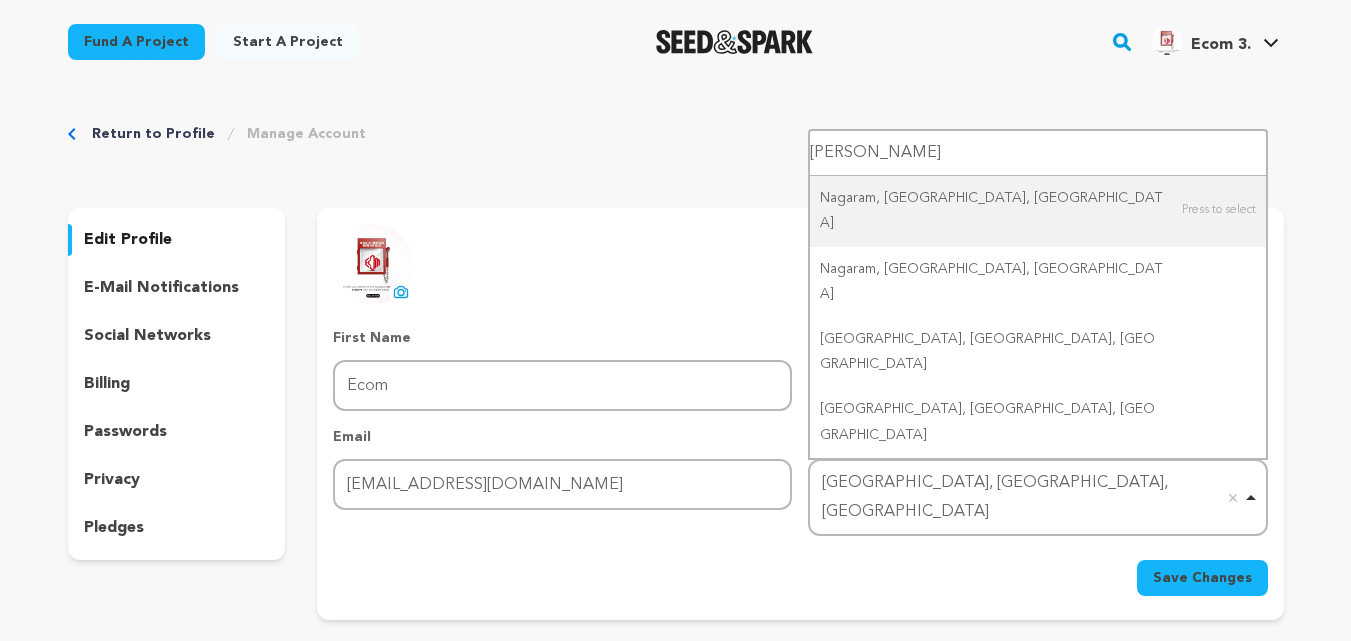 click on "Raj Nagar" at bounding box center [1037, 153] 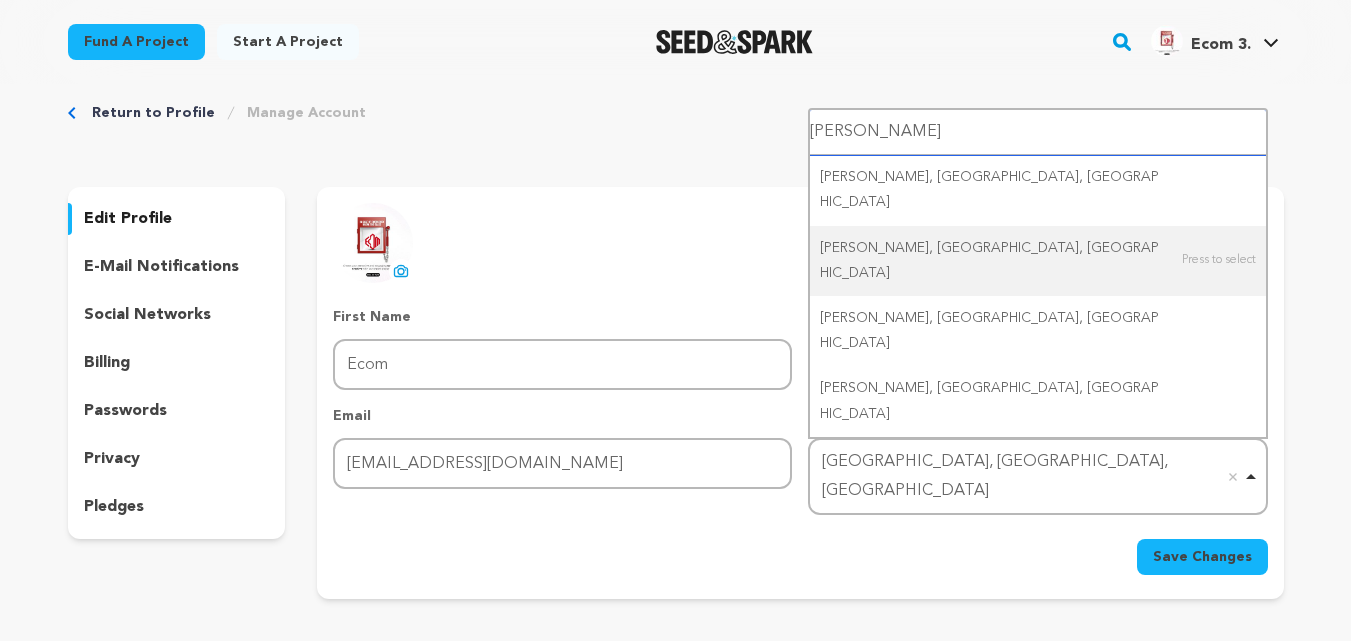 scroll, scrollTop: 0, scrollLeft: 0, axis: both 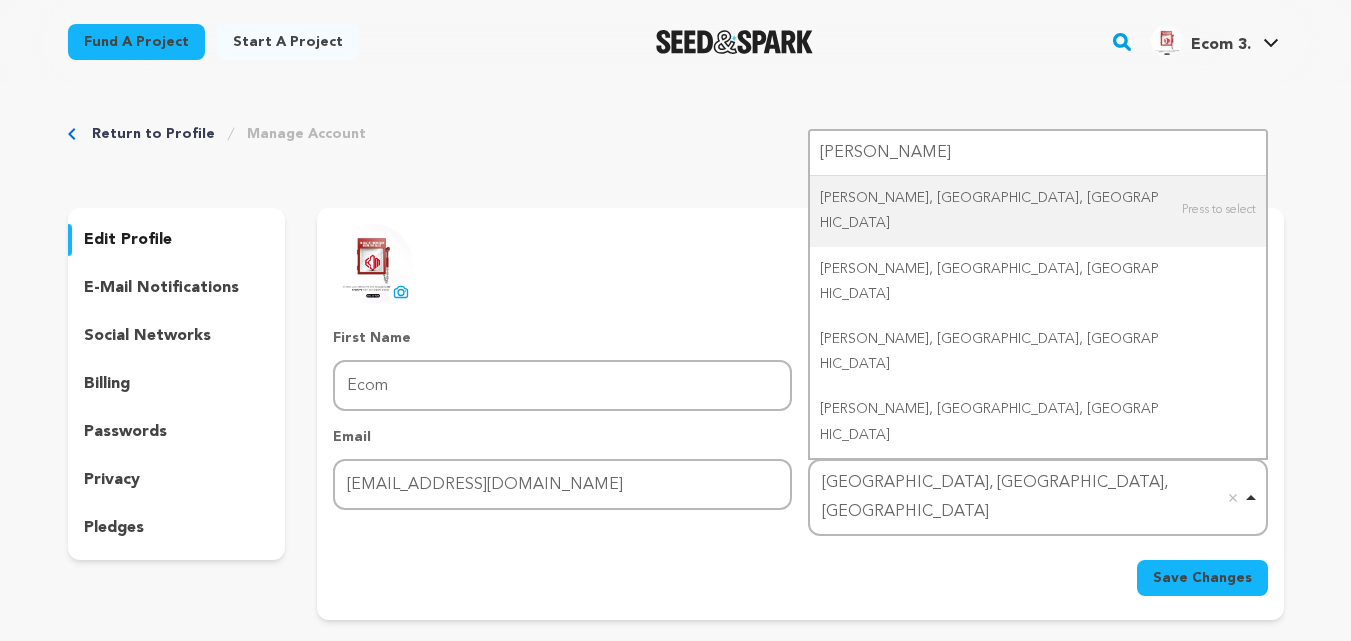 type 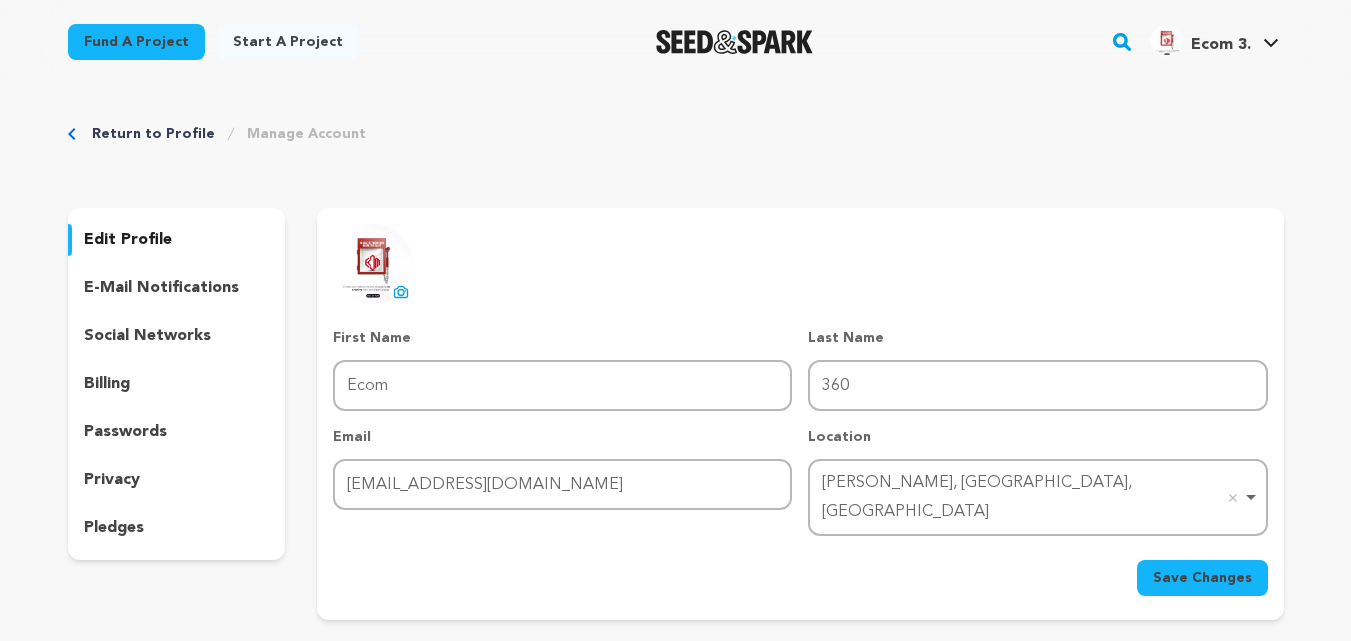 click on "Save Changes" at bounding box center (1202, 578) 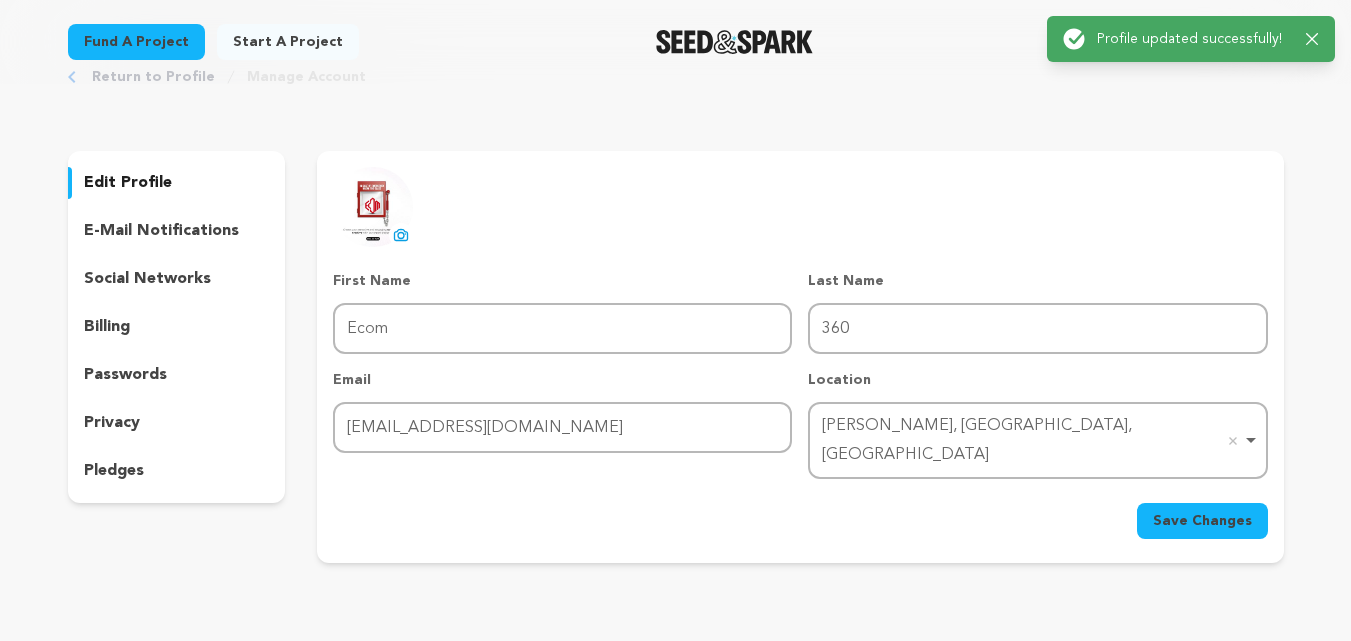 scroll, scrollTop: 0, scrollLeft: 0, axis: both 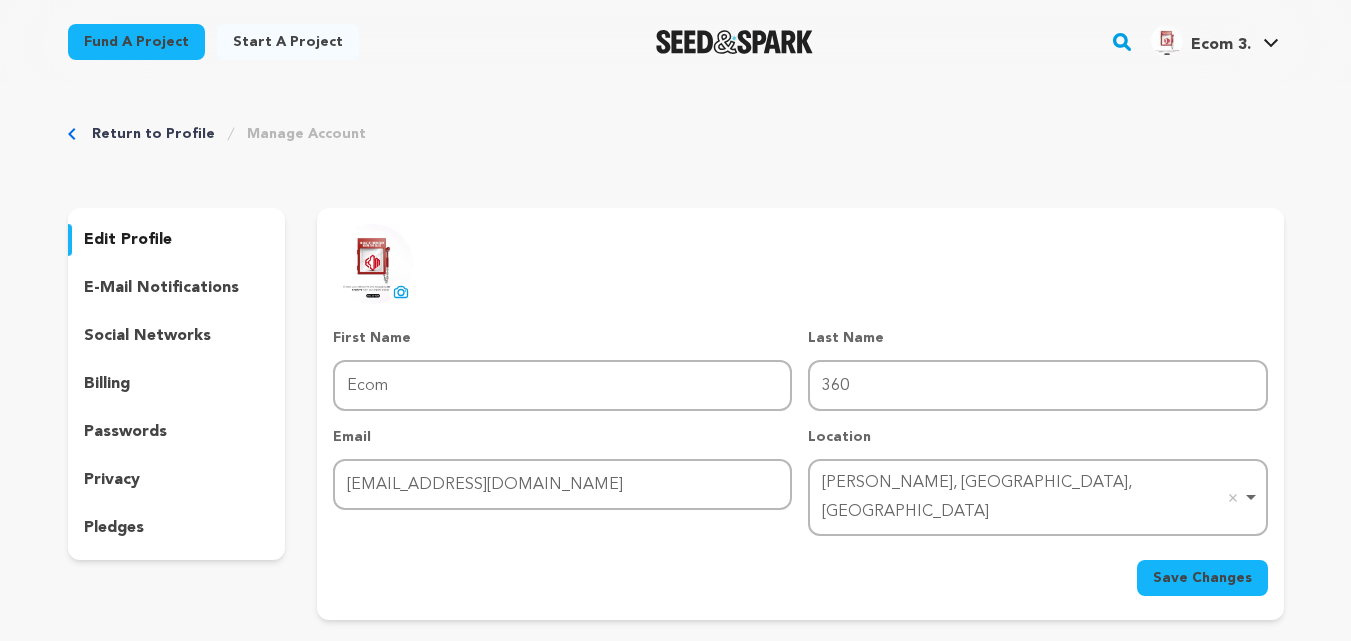 click on "edit profile
e-mail notifications
social networks
billing
passwords
privacy
pledges" at bounding box center (177, 384) 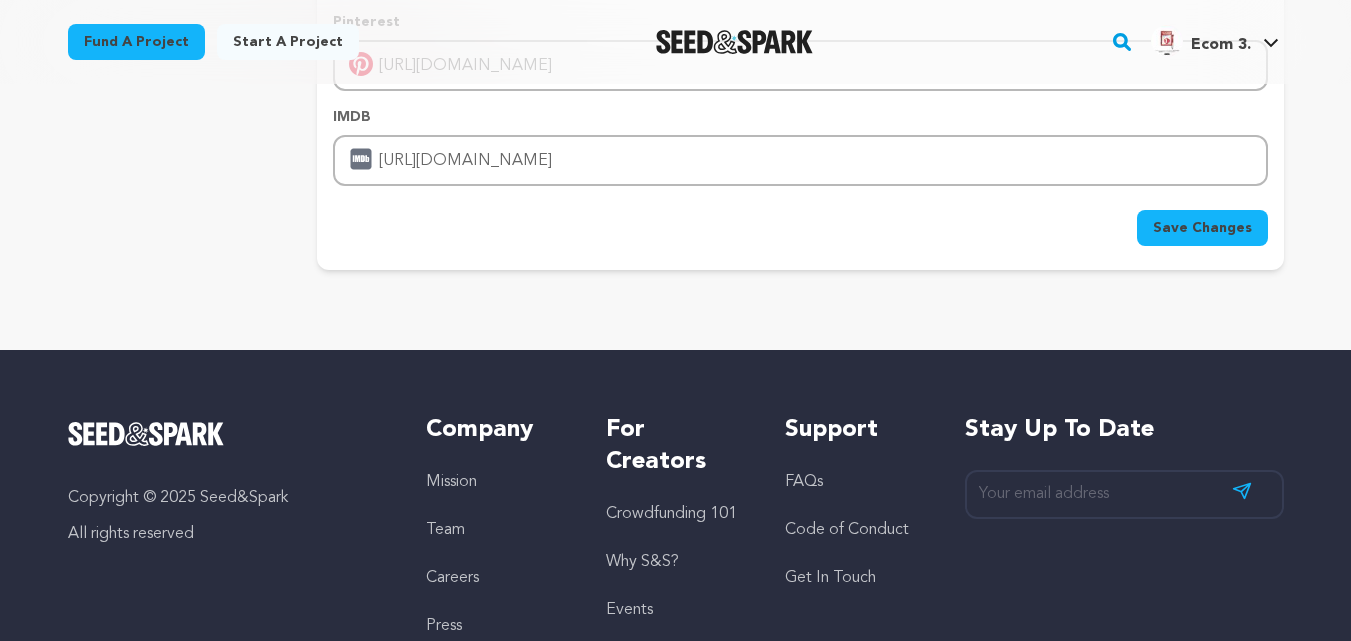 scroll, scrollTop: 593, scrollLeft: 0, axis: vertical 